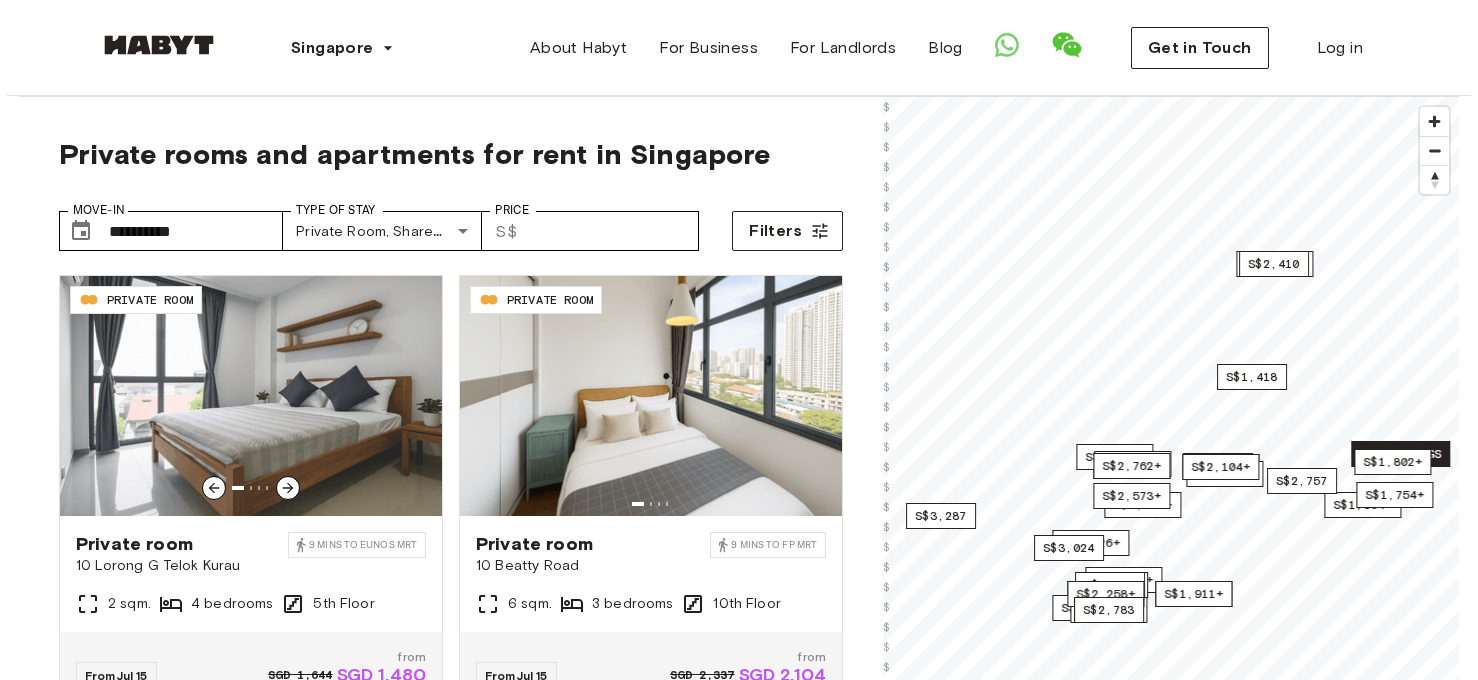 scroll, scrollTop: 0, scrollLeft: 0, axis: both 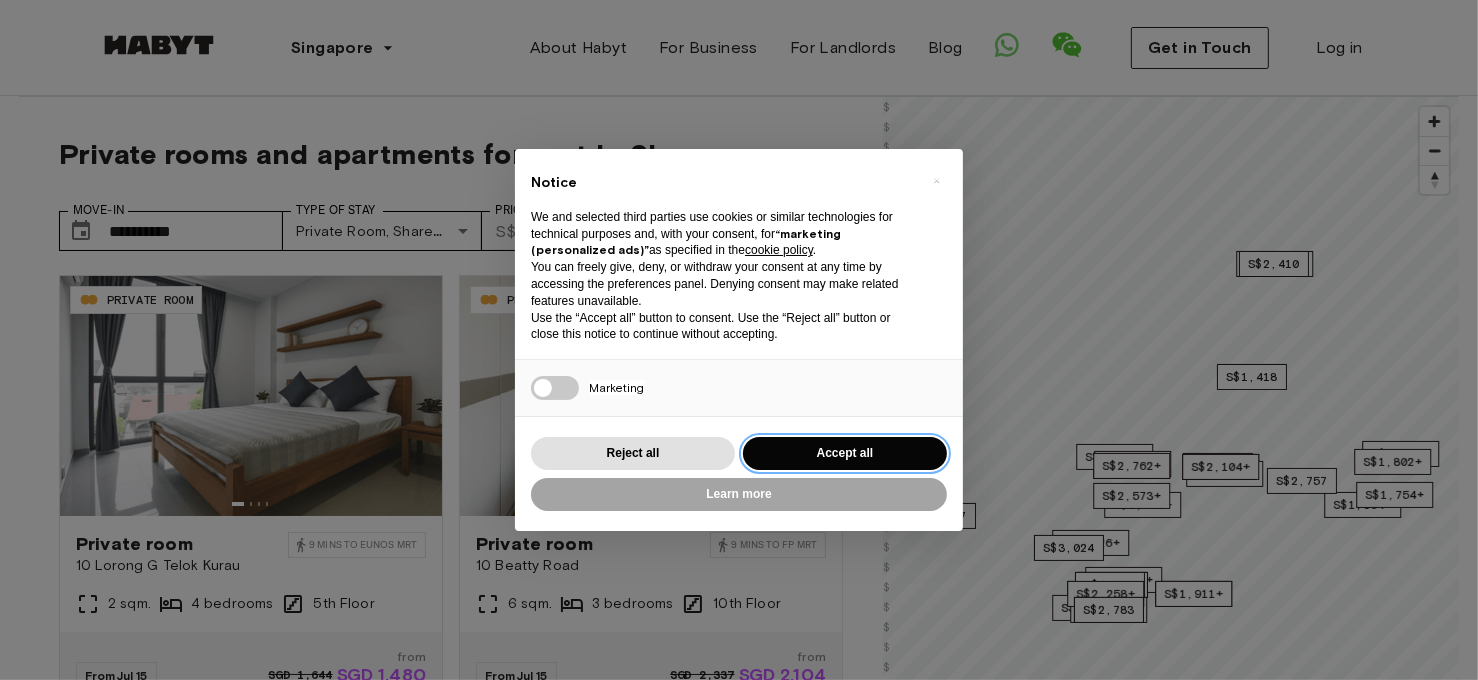 click on "Accept all" at bounding box center (845, 453) 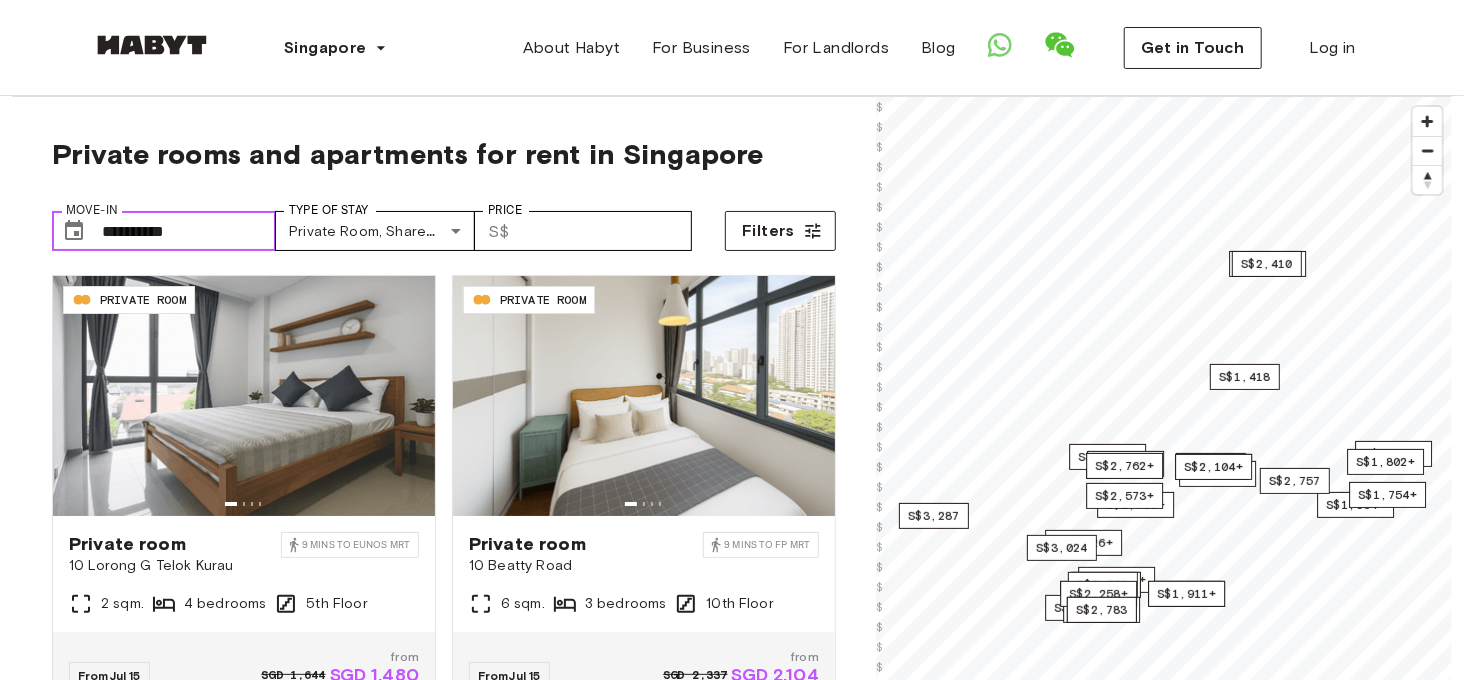 click on "**********" at bounding box center [189, 231] 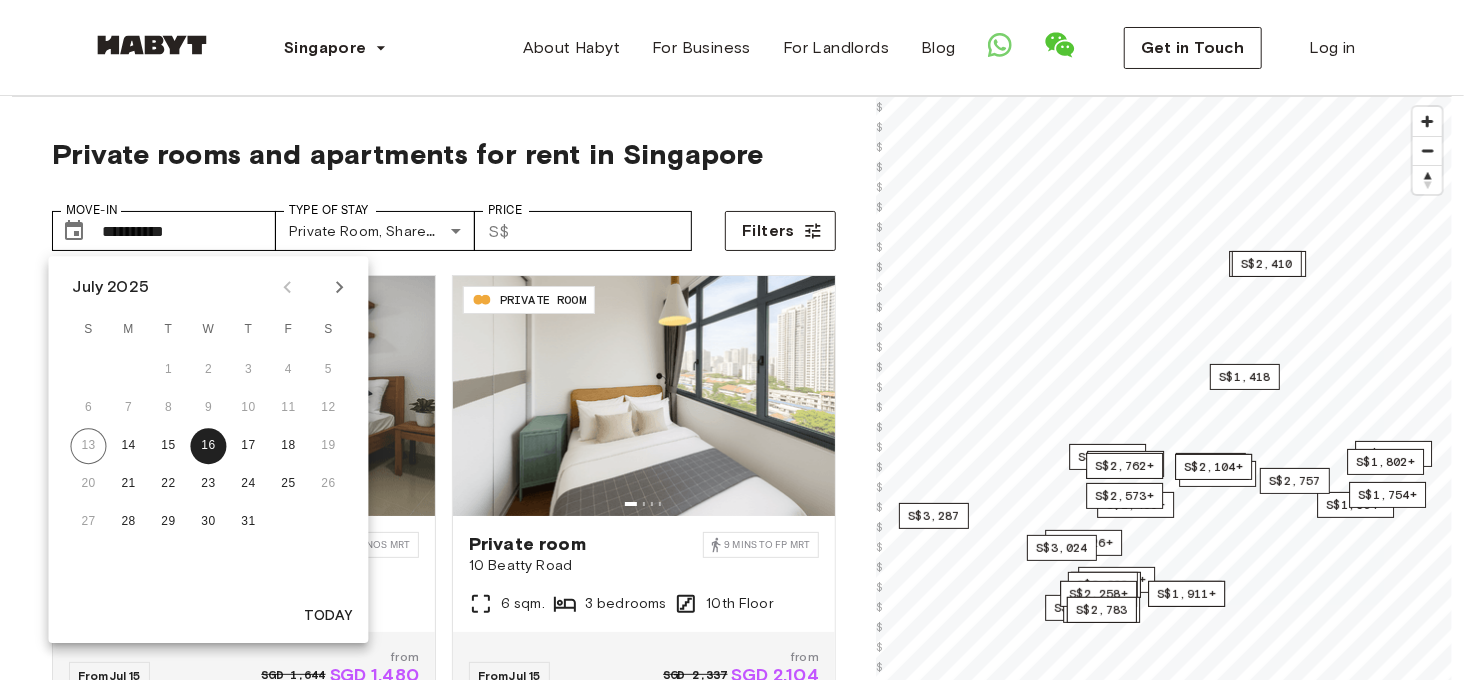 click at bounding box center [339, 287] 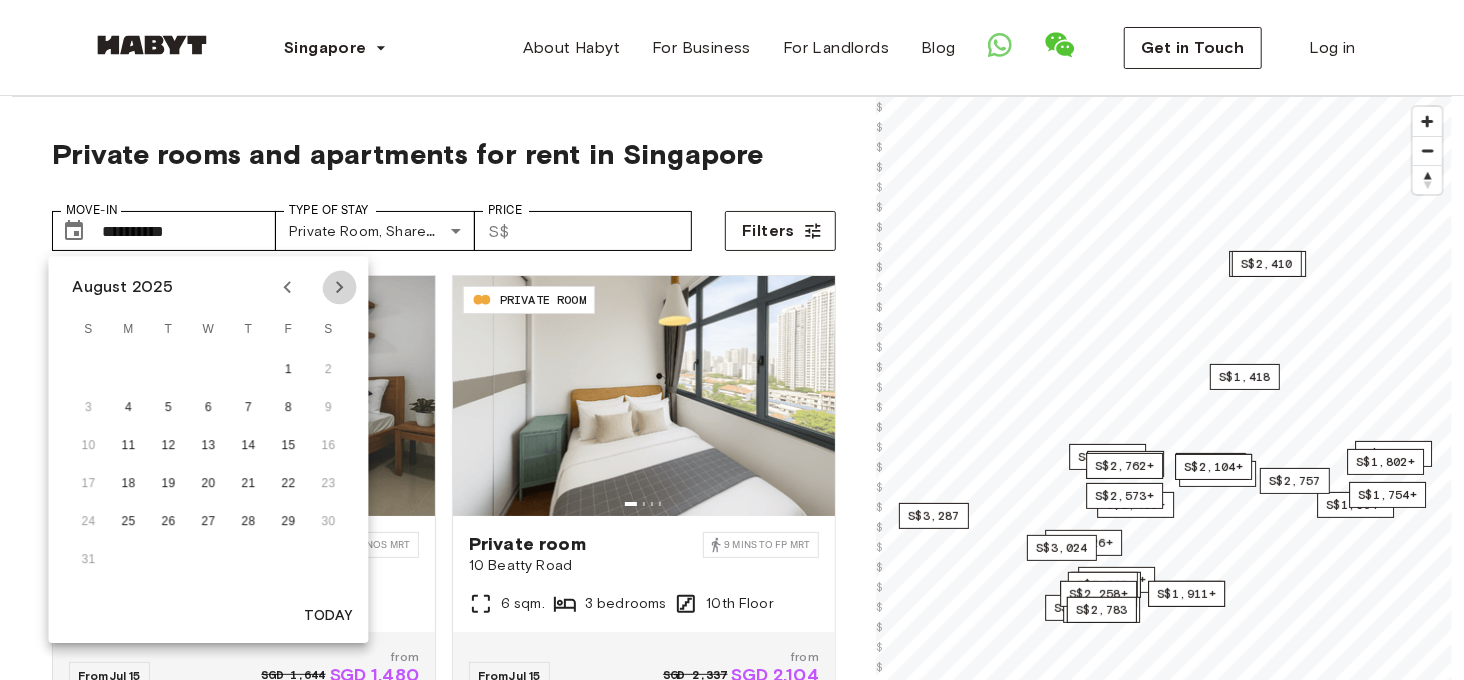 click at bounding box center [339, 287] 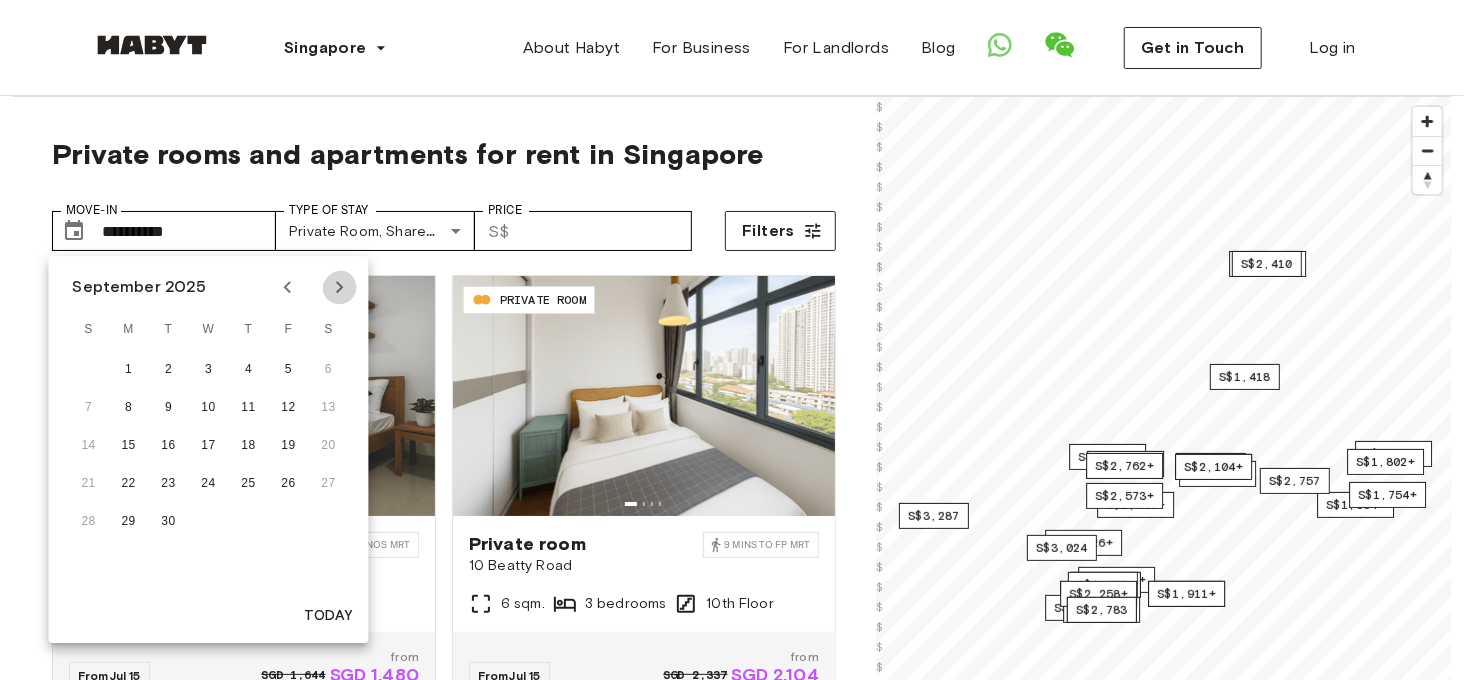 click 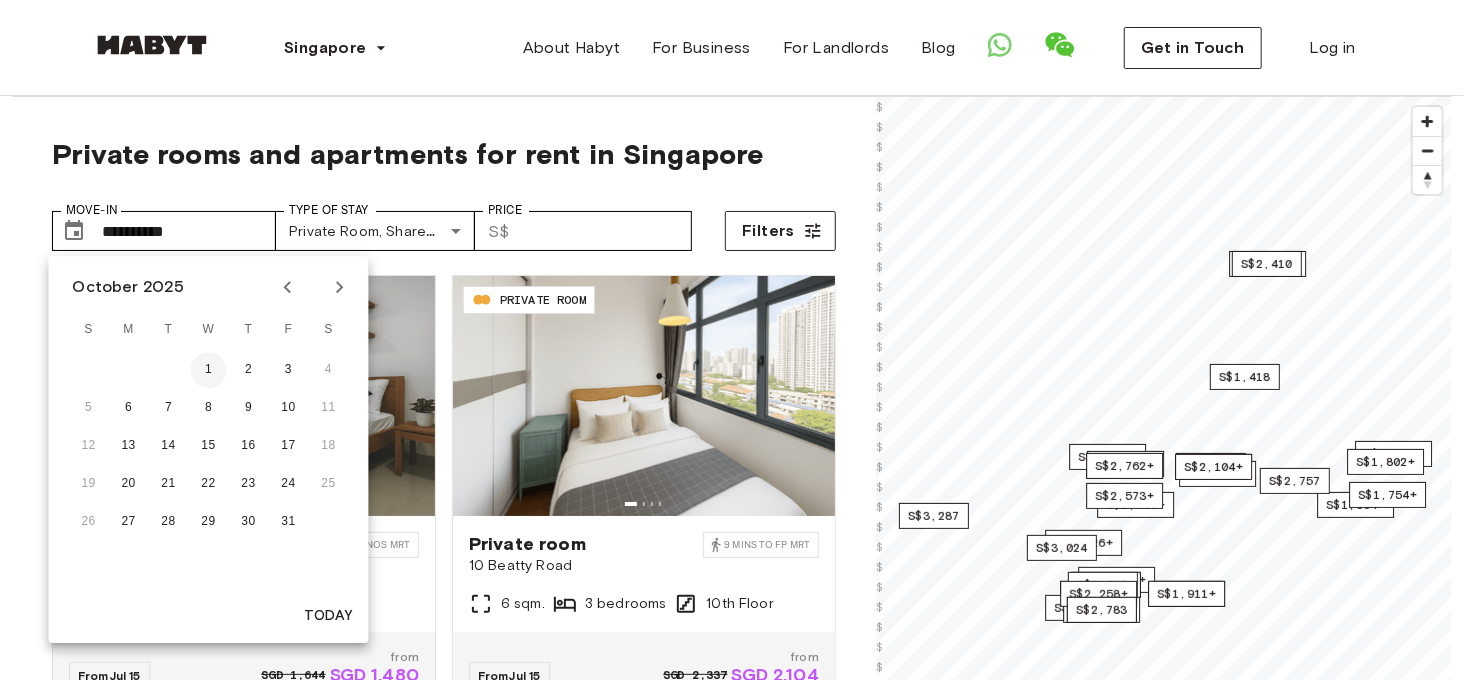 click on "1" at bounding box center [208, 370] 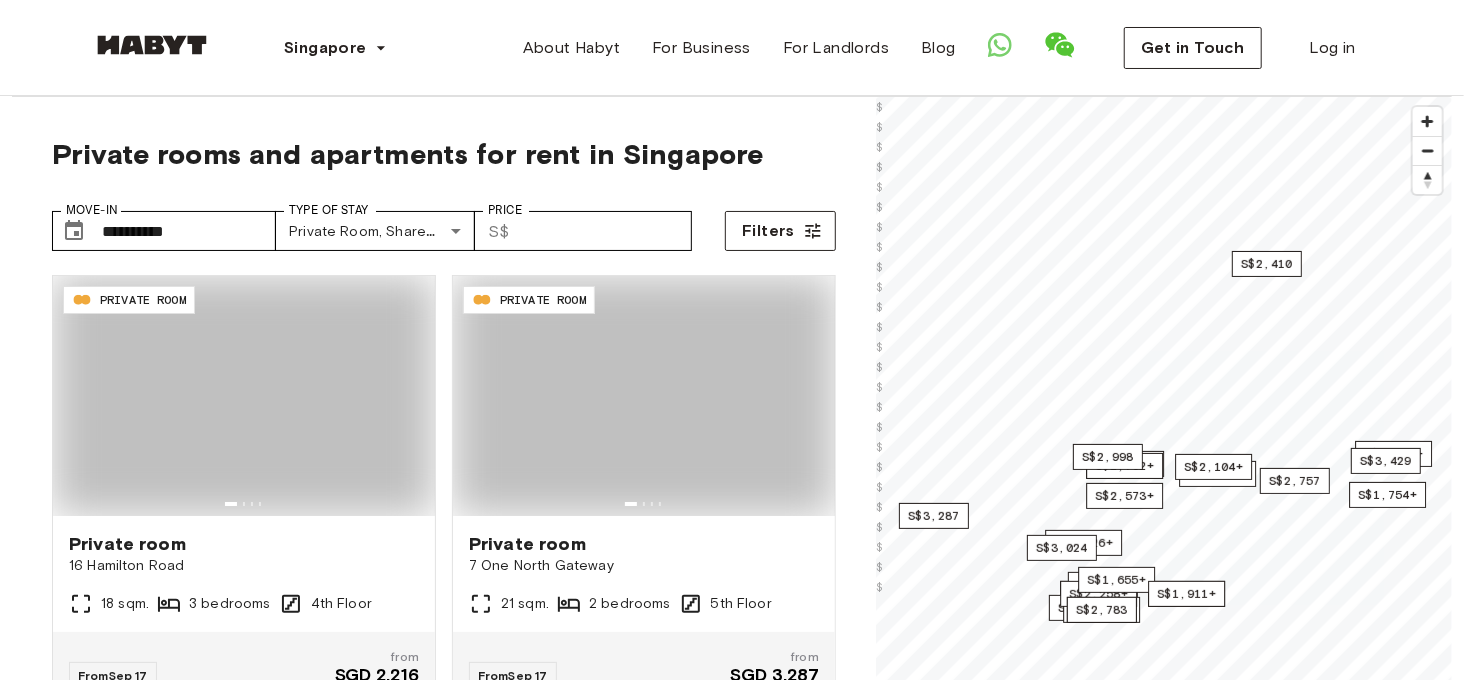 type on "**********" 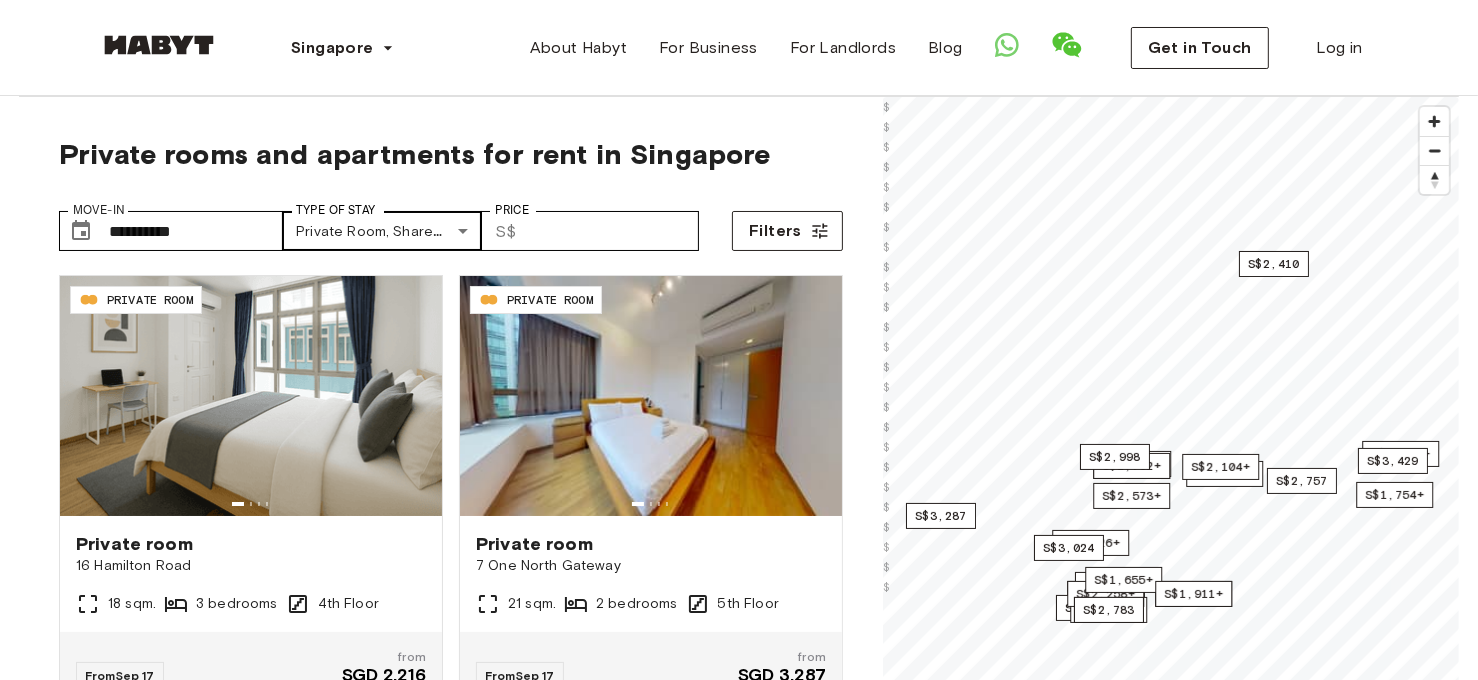 click on "**********" at bounding box center (739, 2285) 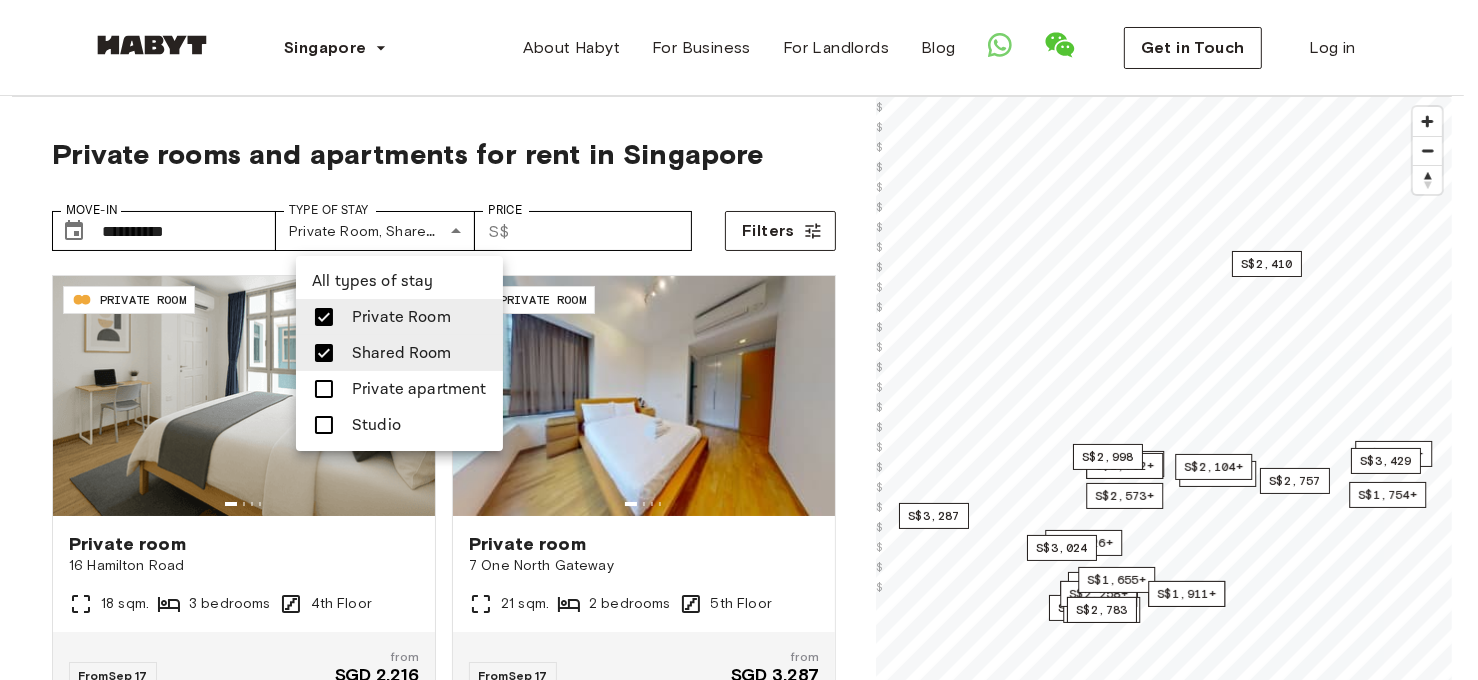 click at bounding box center [739, 340] 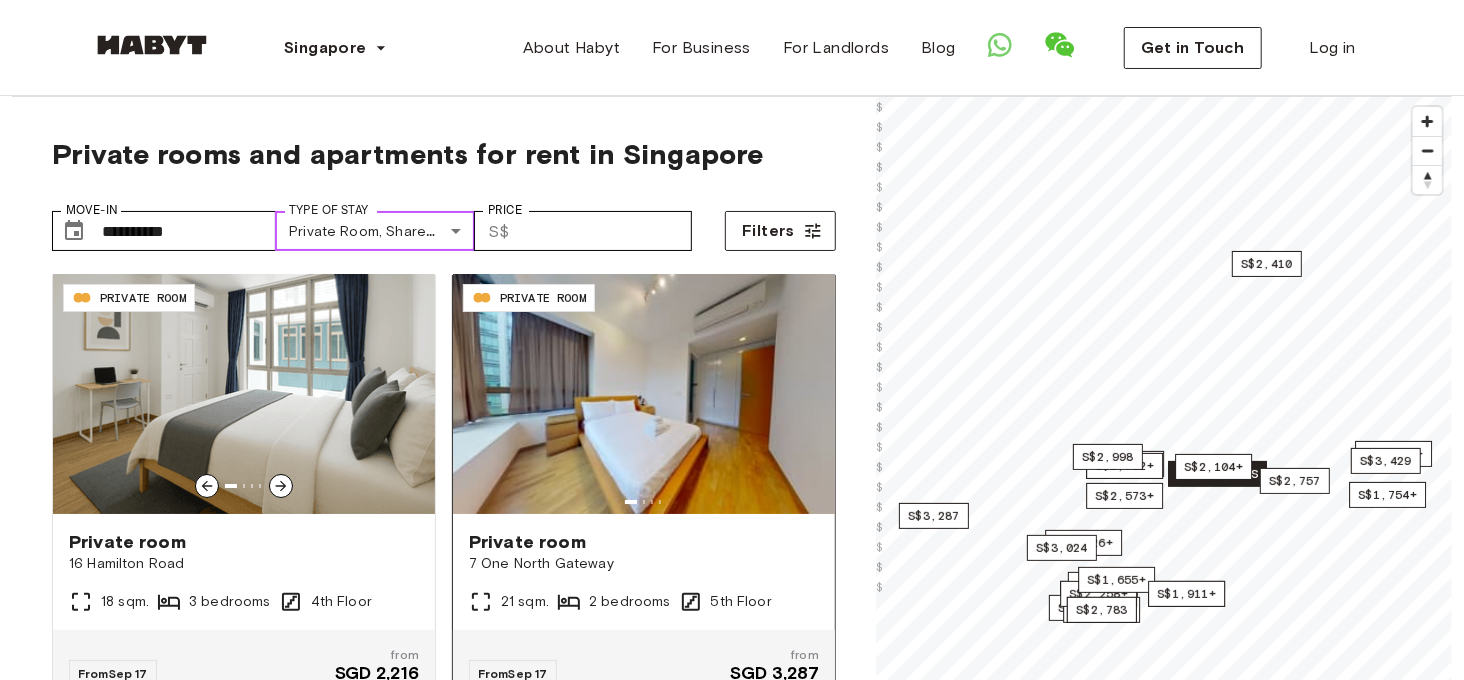 scroll, scrollTop: 0, scrollLeft: 0, axis: both 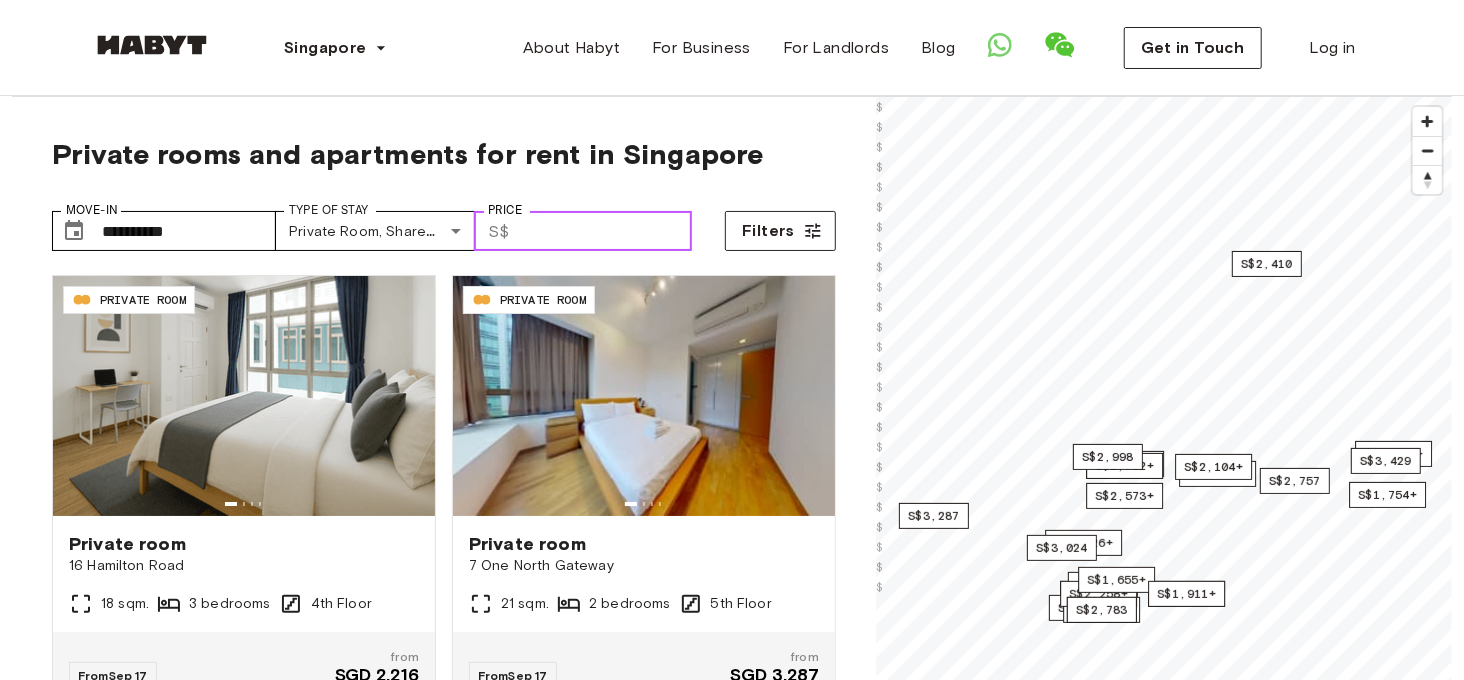 click on "Price" at bounding box center [605, 231] 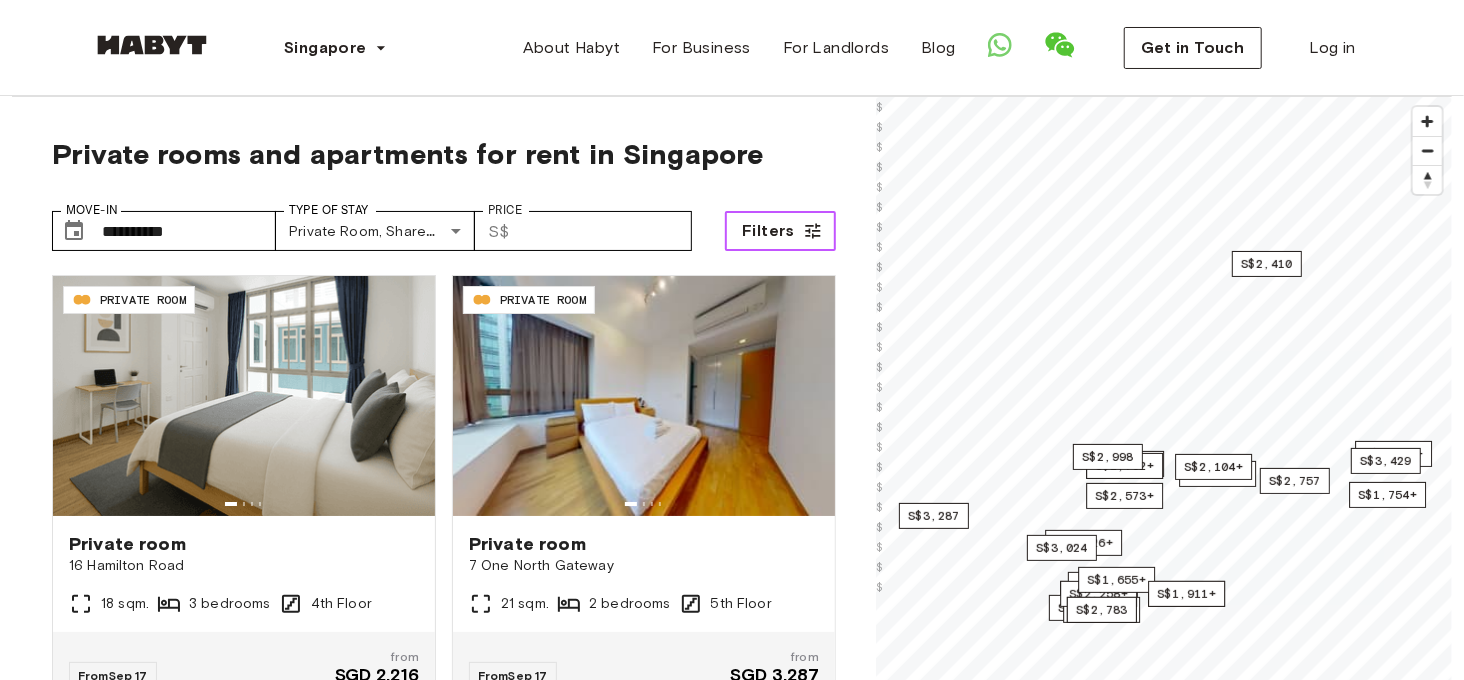 click on "Filters" at bounding box center [768, 231] 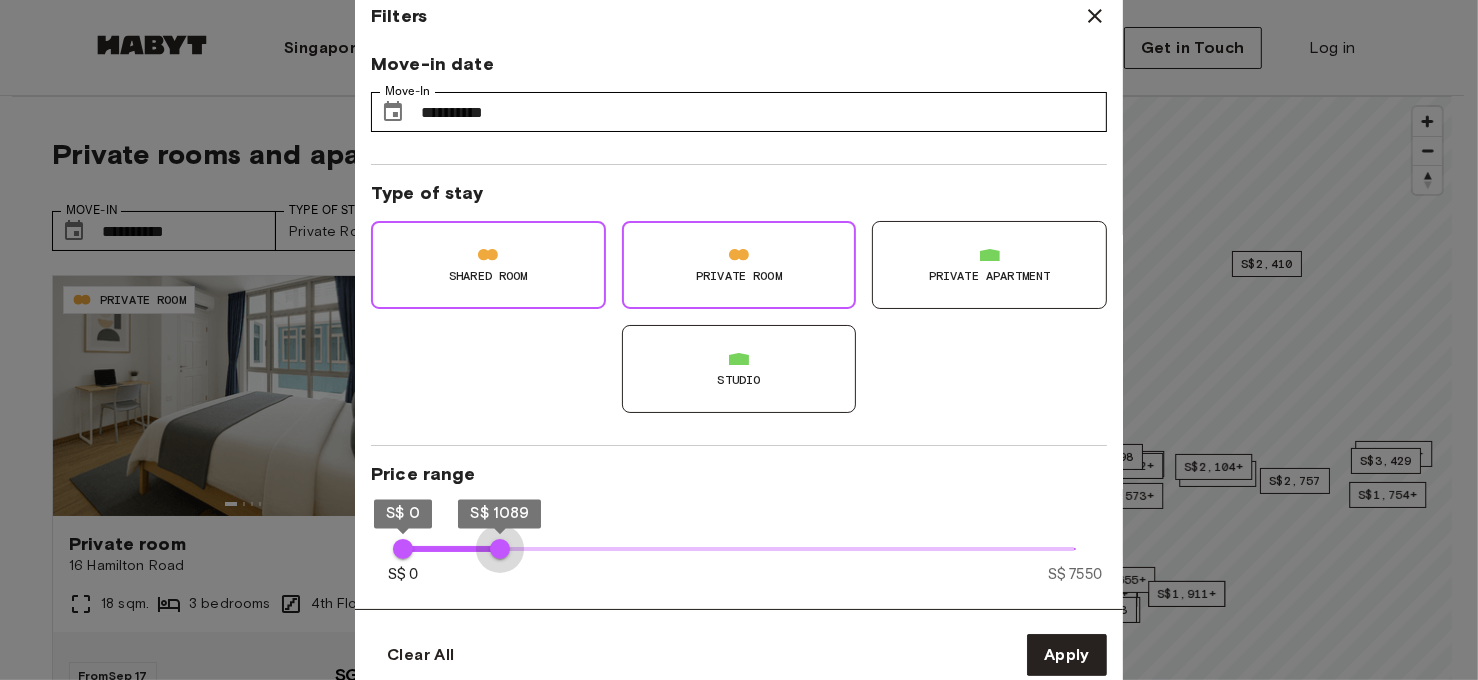 type on "****" 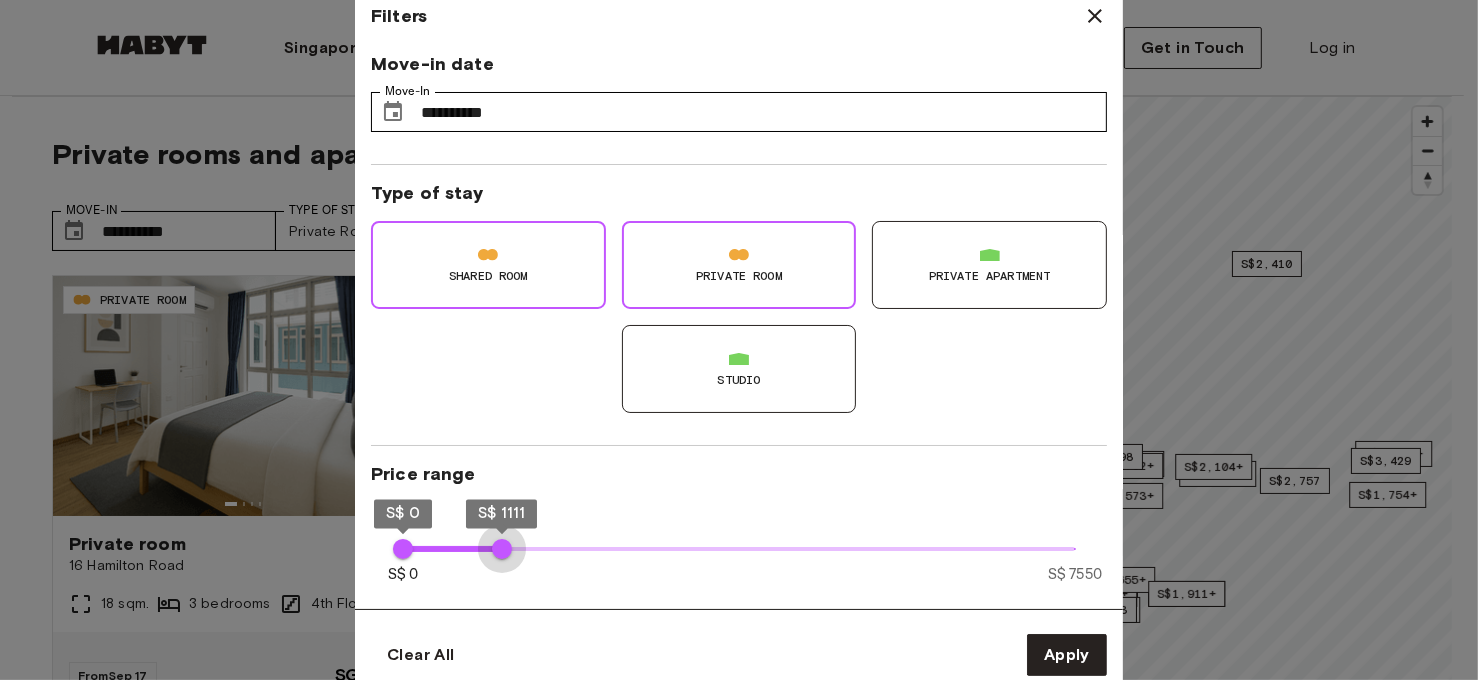 drag, startPoint x: 782, startPoint y: 552, endPoint x: 502, endPoint y: 557, distance: 280.04465 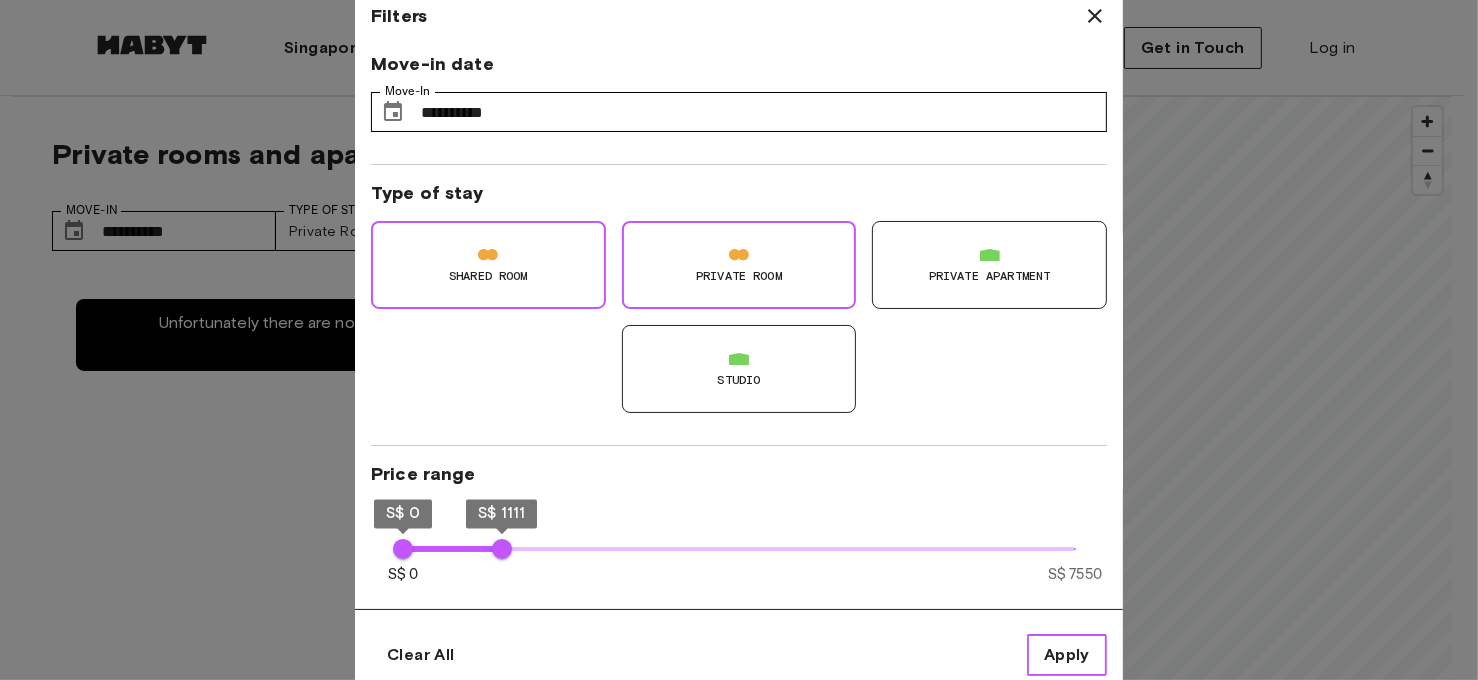 click on "Apply" at bounding box center [1067, 655] 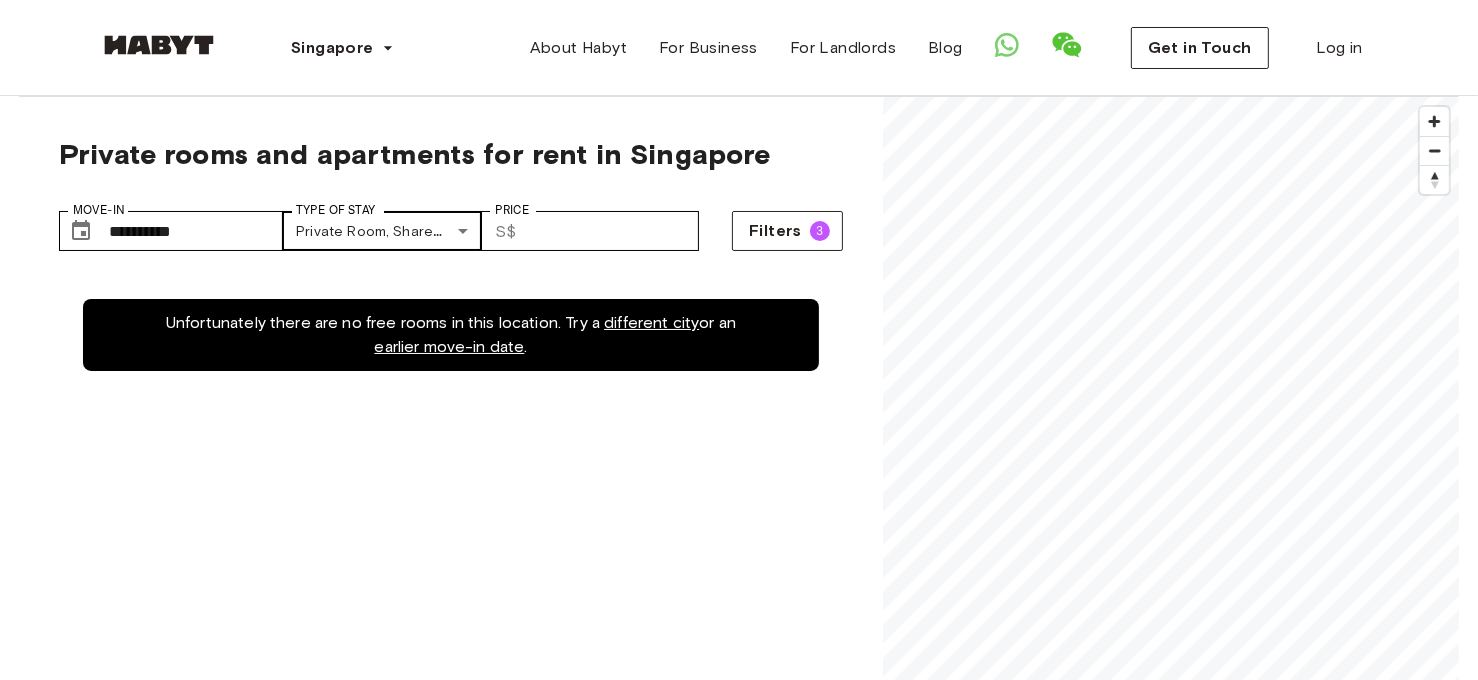click on "**********" at bounding box center [739, 2285] 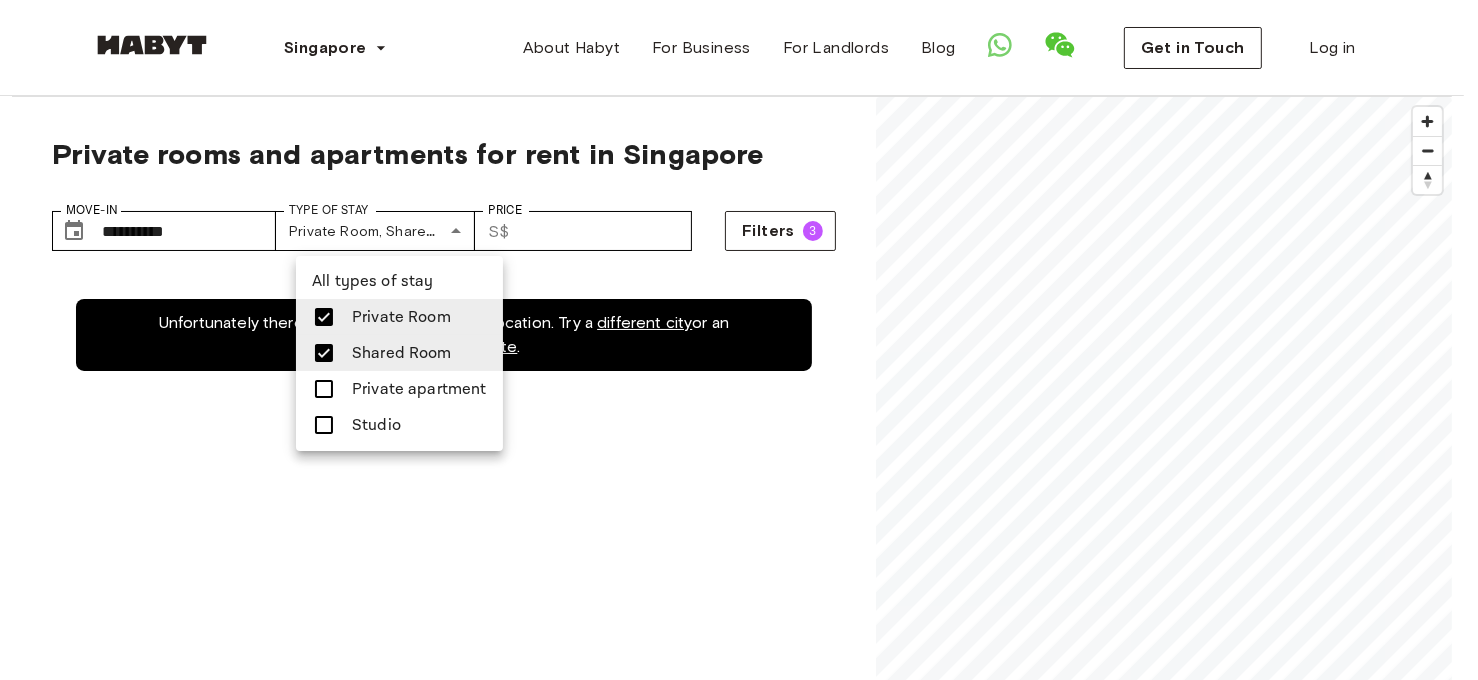 click on "Private apartment" at bounding box center (419, 389) 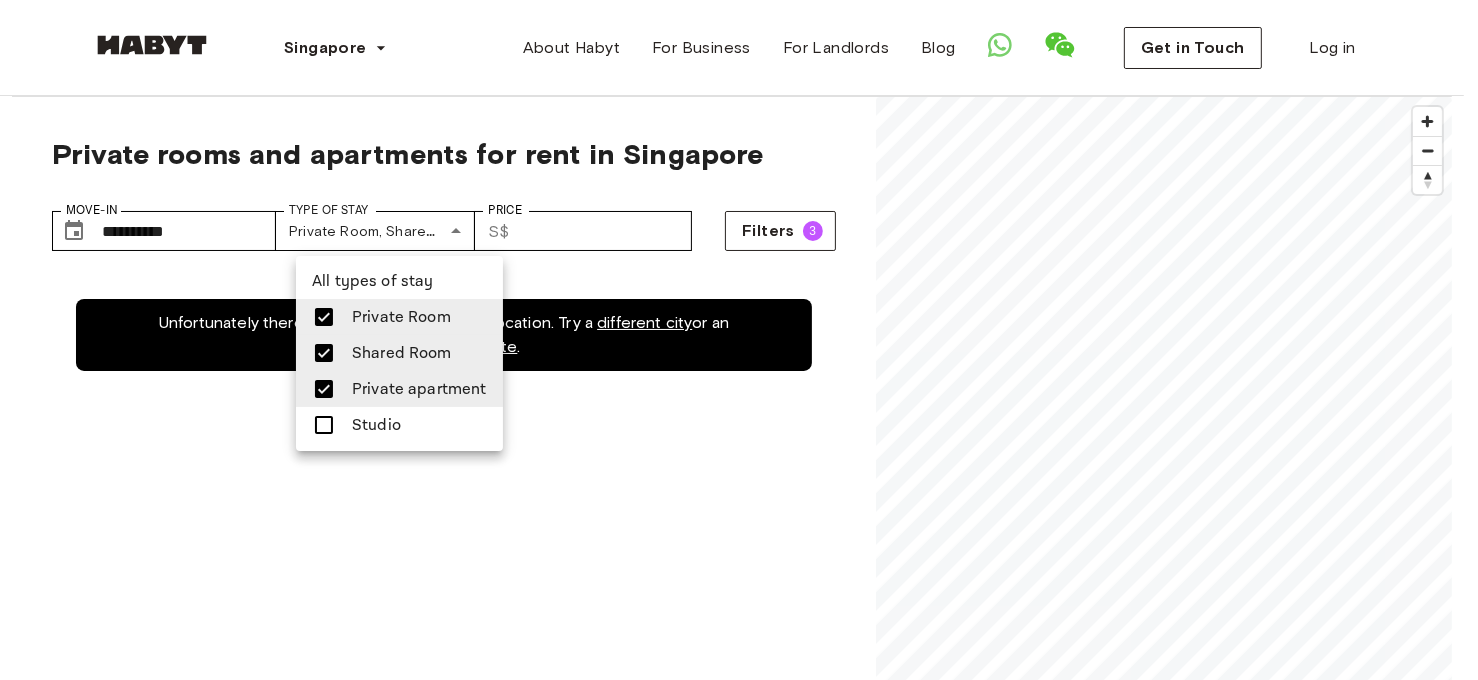 click on "Studio" at bounding box center (376, 425) 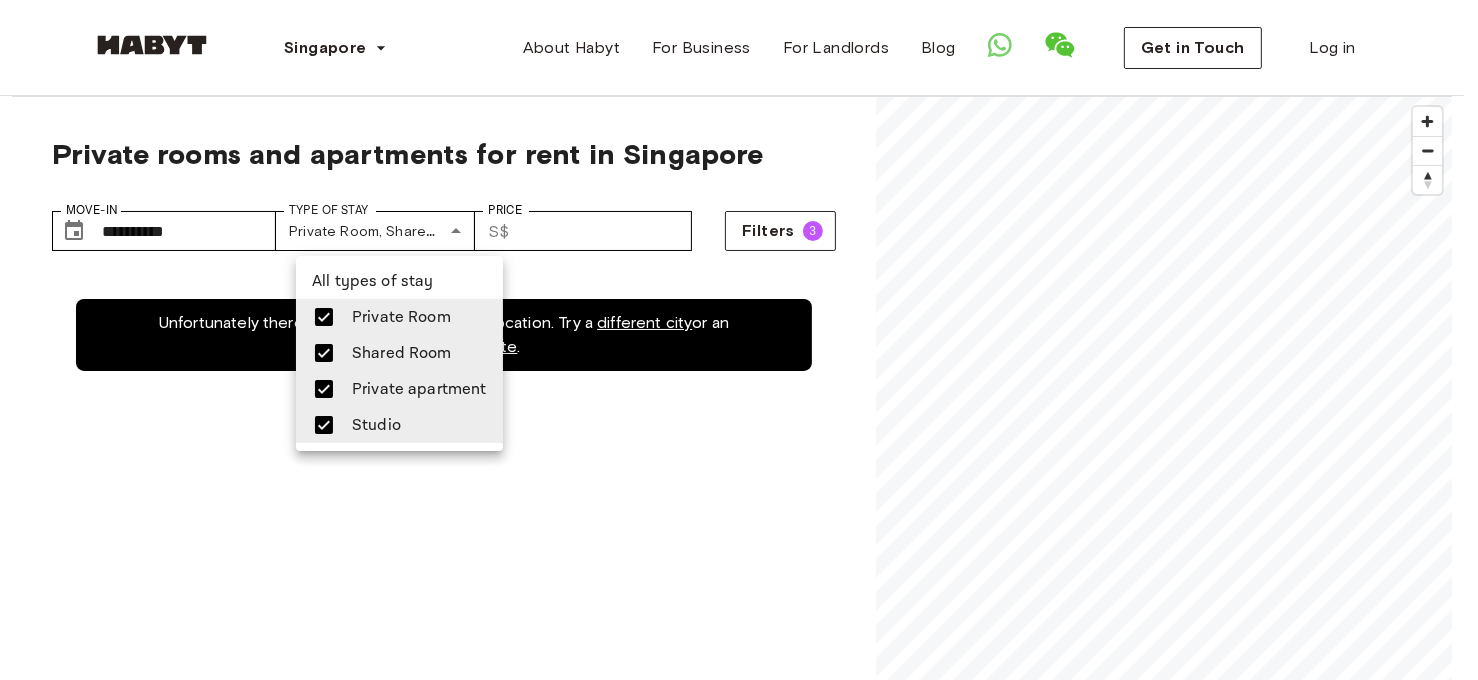 click at bounding box center (739, 340) 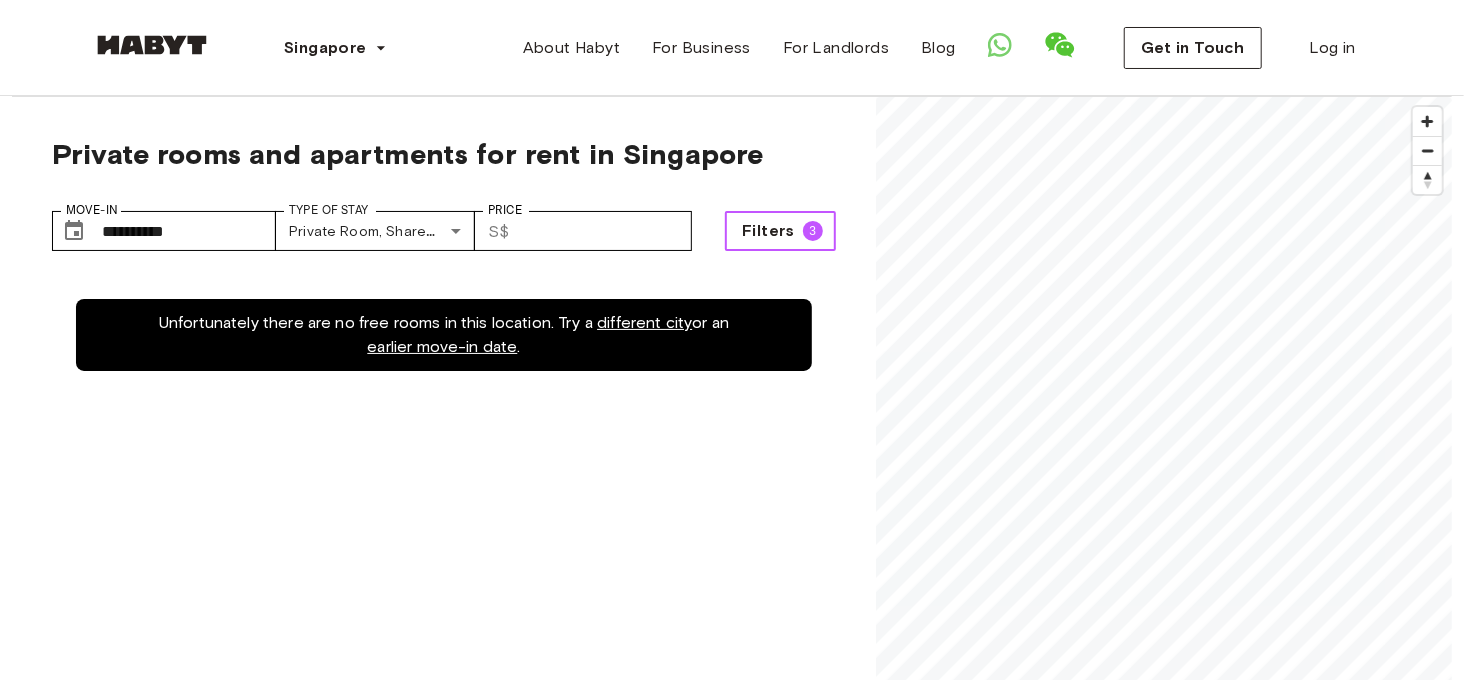 click on "Filters 3" at bounding box center (780, 231) 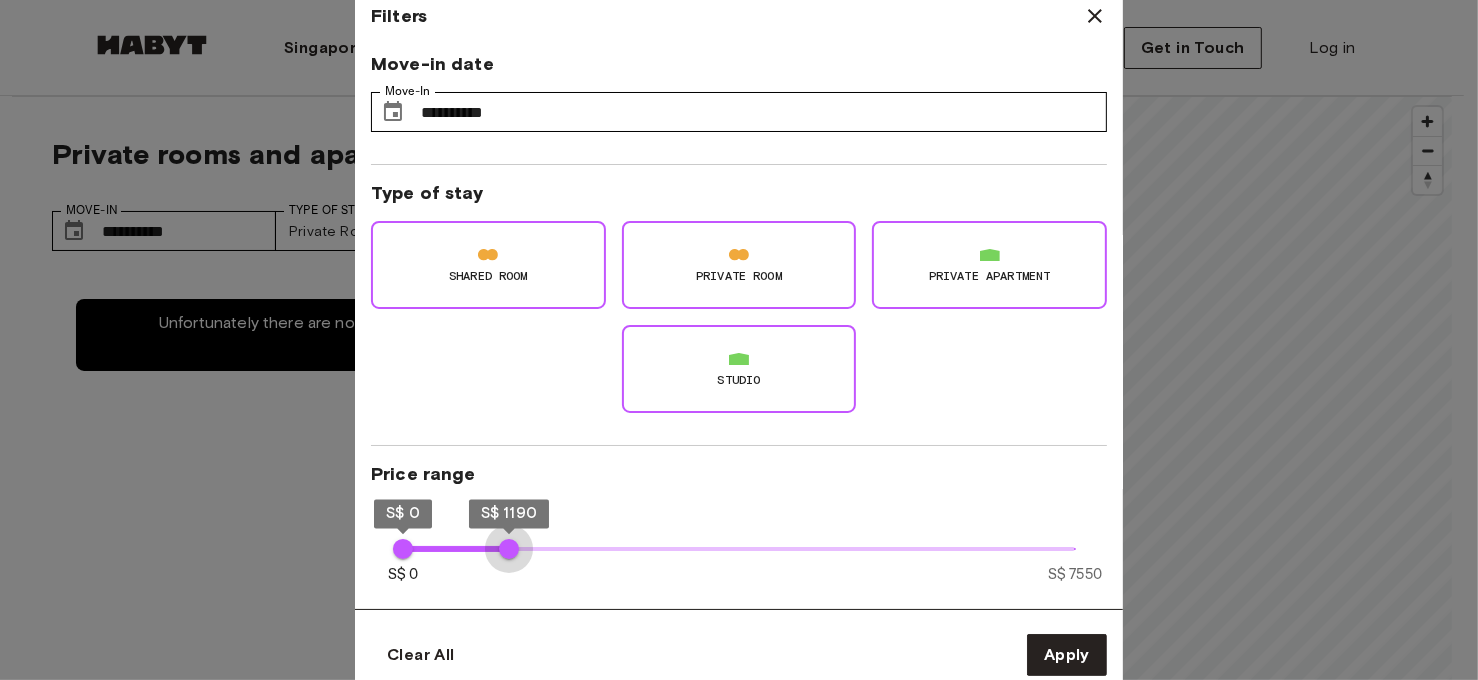 type on "****" 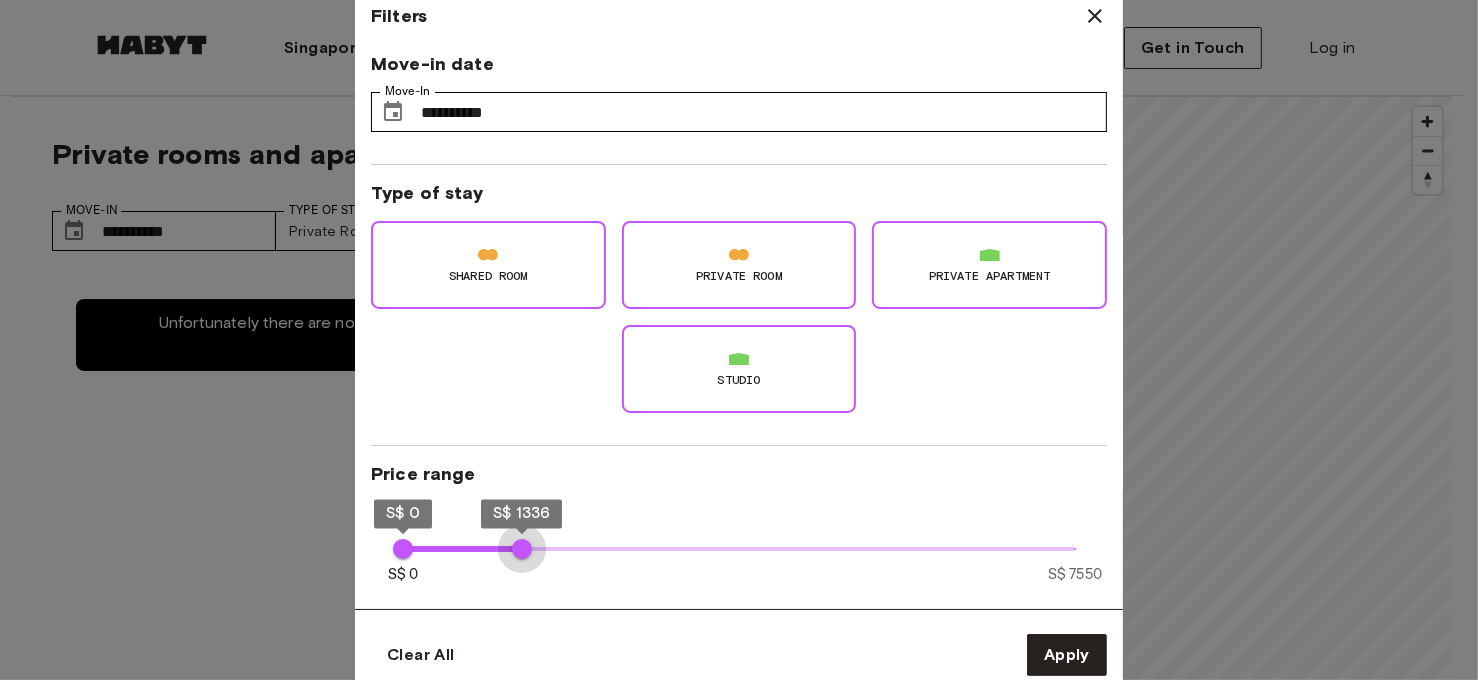 drag, startPoint x: 509, startPoint y: 570, endPoint x: 522, endPoint y: 567, distance: 13.341664 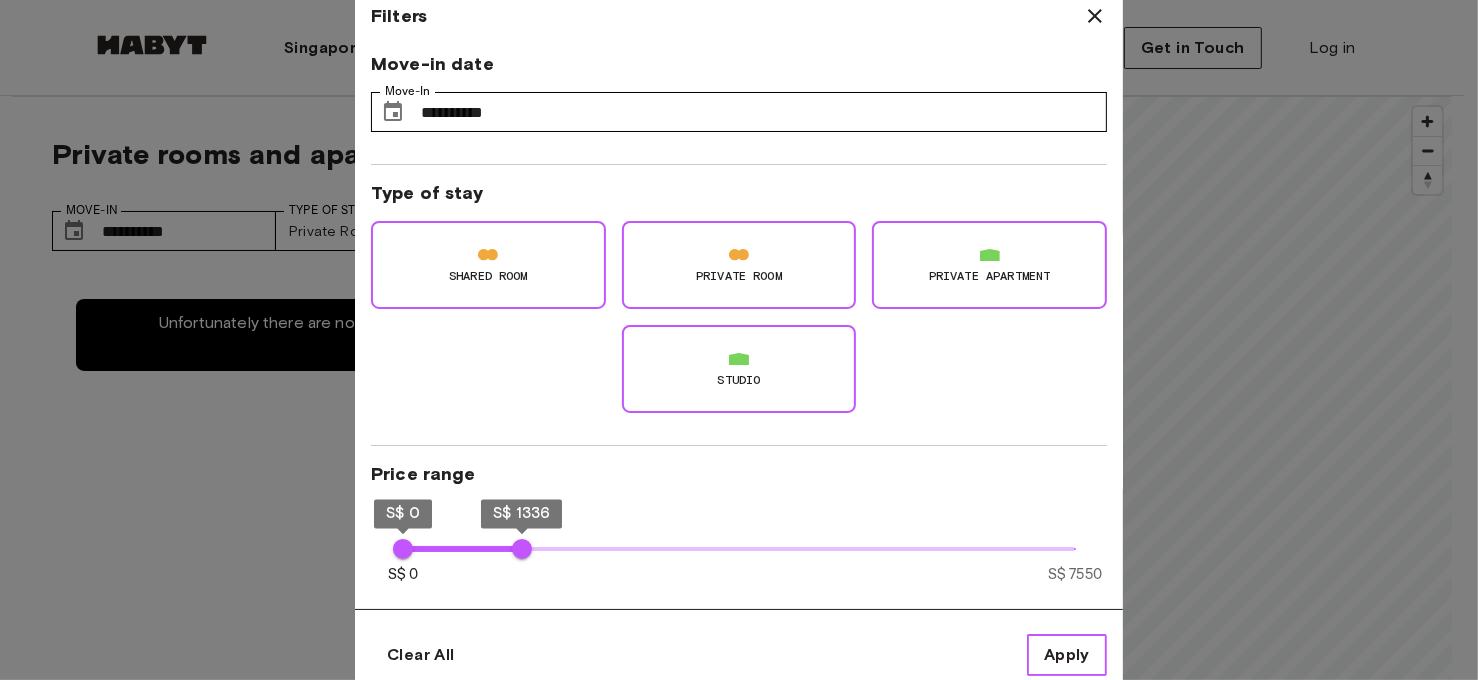 click on "Apply" at bounding box center (1067, 655) 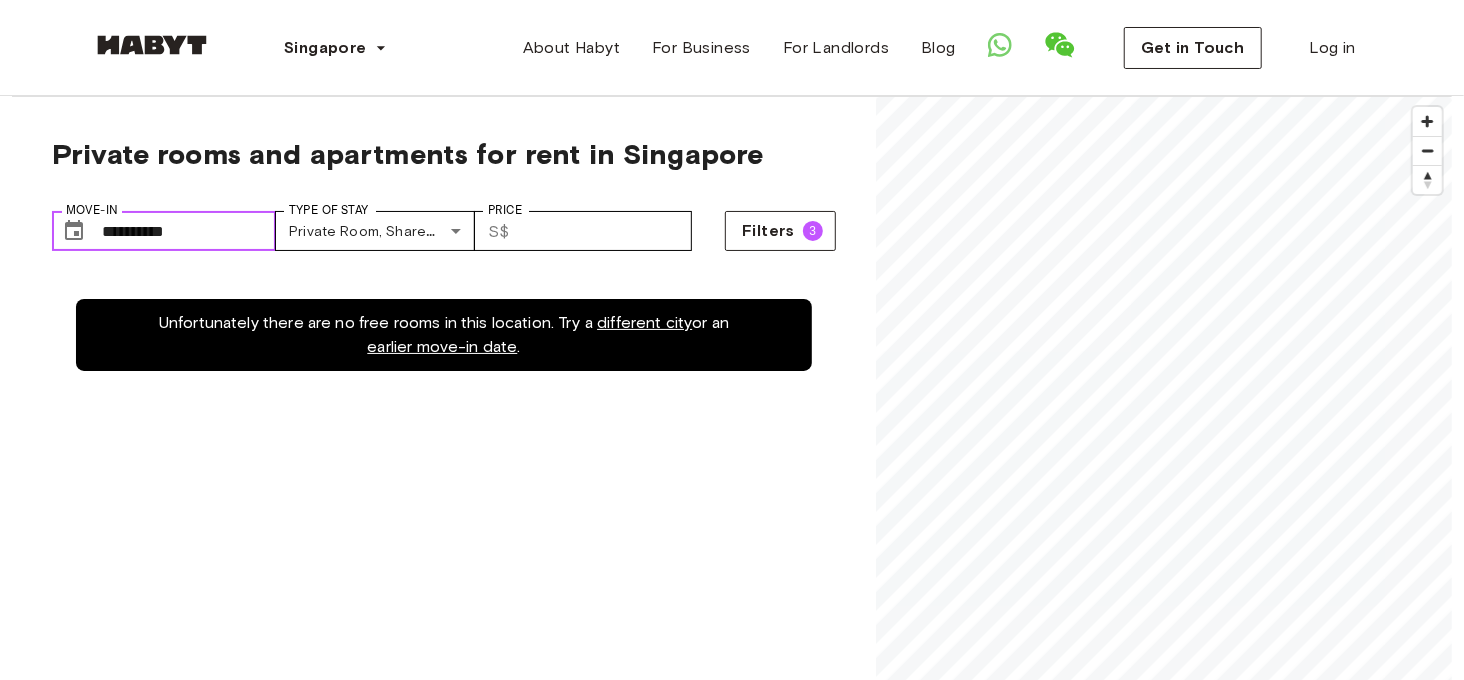 click on "**********" at bounding box center [189, 231] 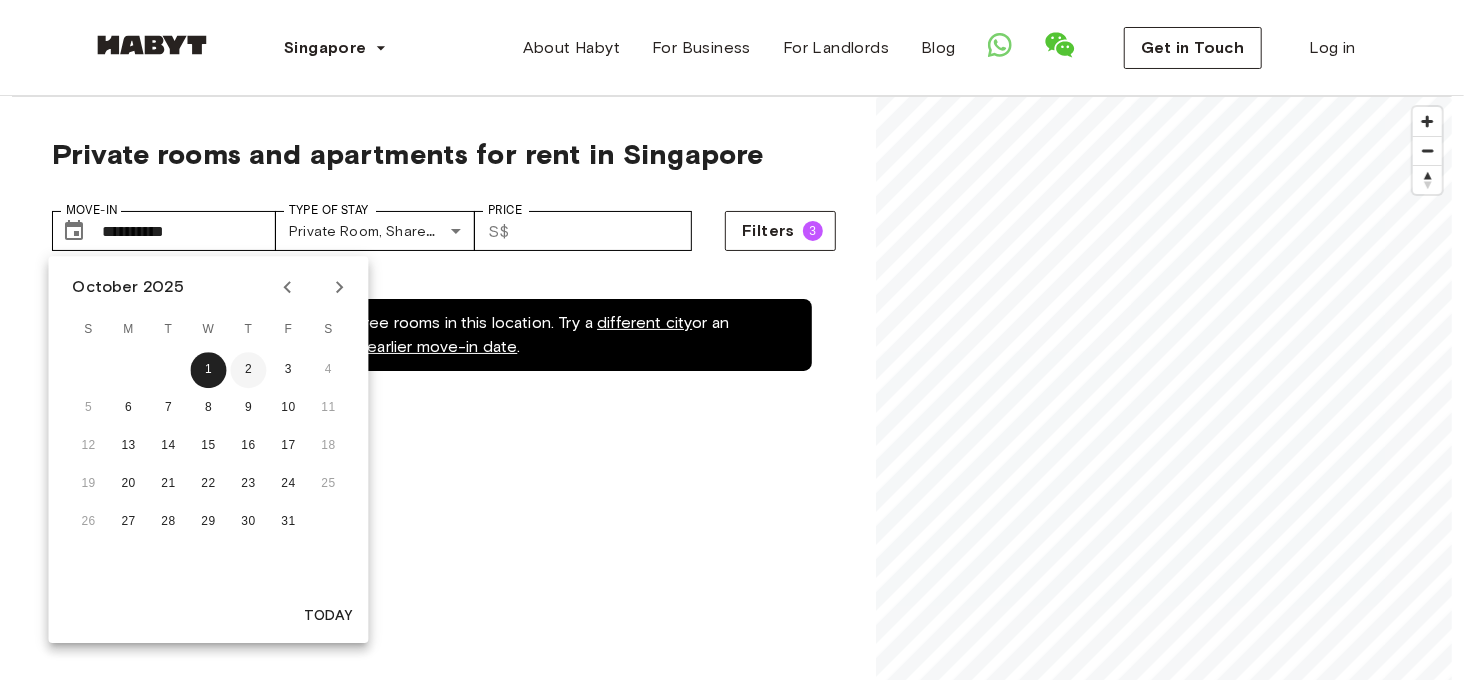 click on "2" at bounding box center [248, 370] 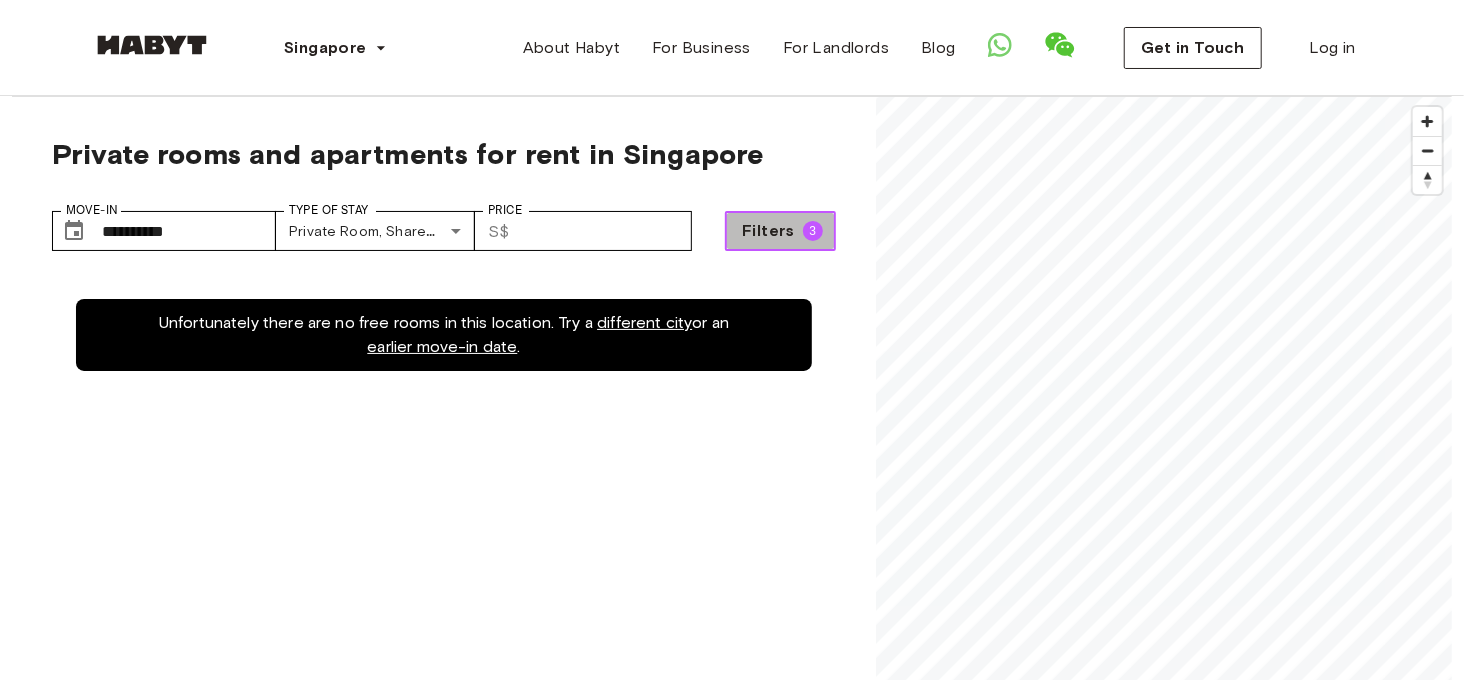 click on "3" at bounding box center [813, 231] 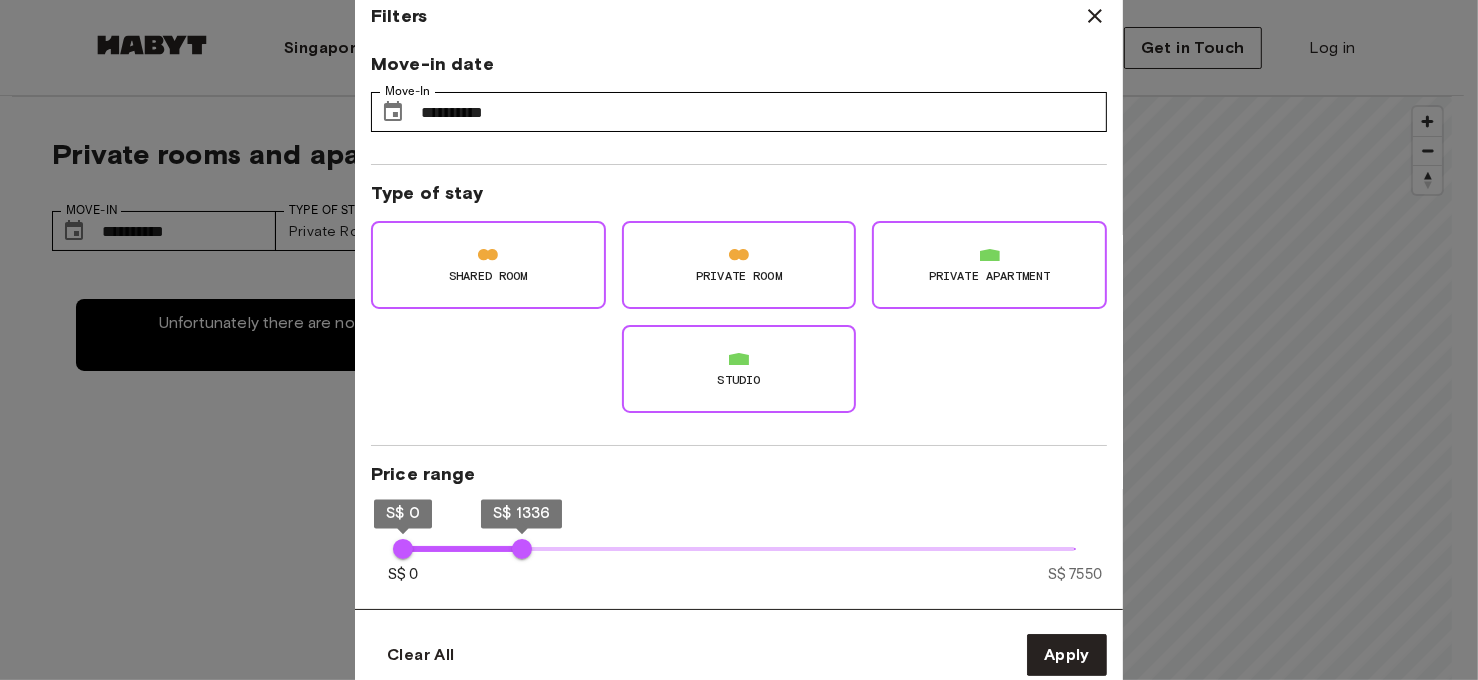 click at bounding box center [739, 340] 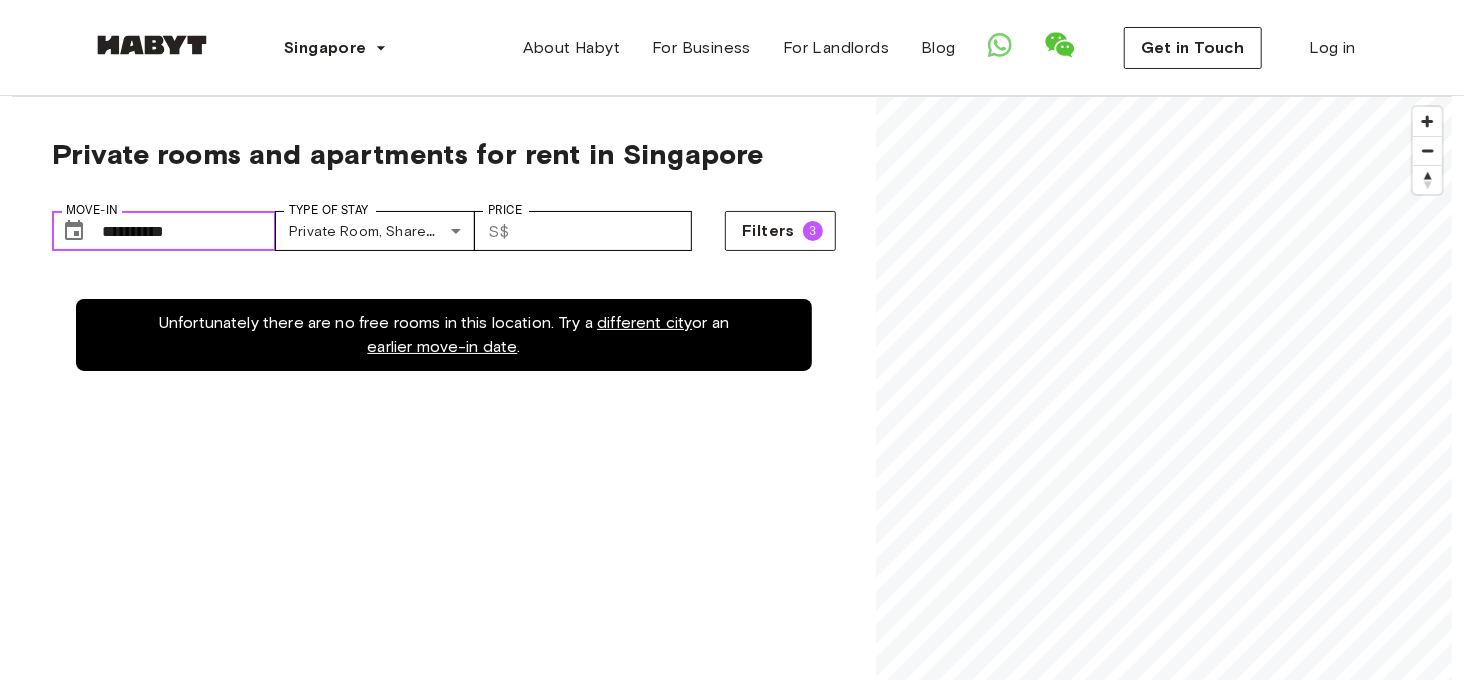 click on "**********" at bounding box center [189, 231] 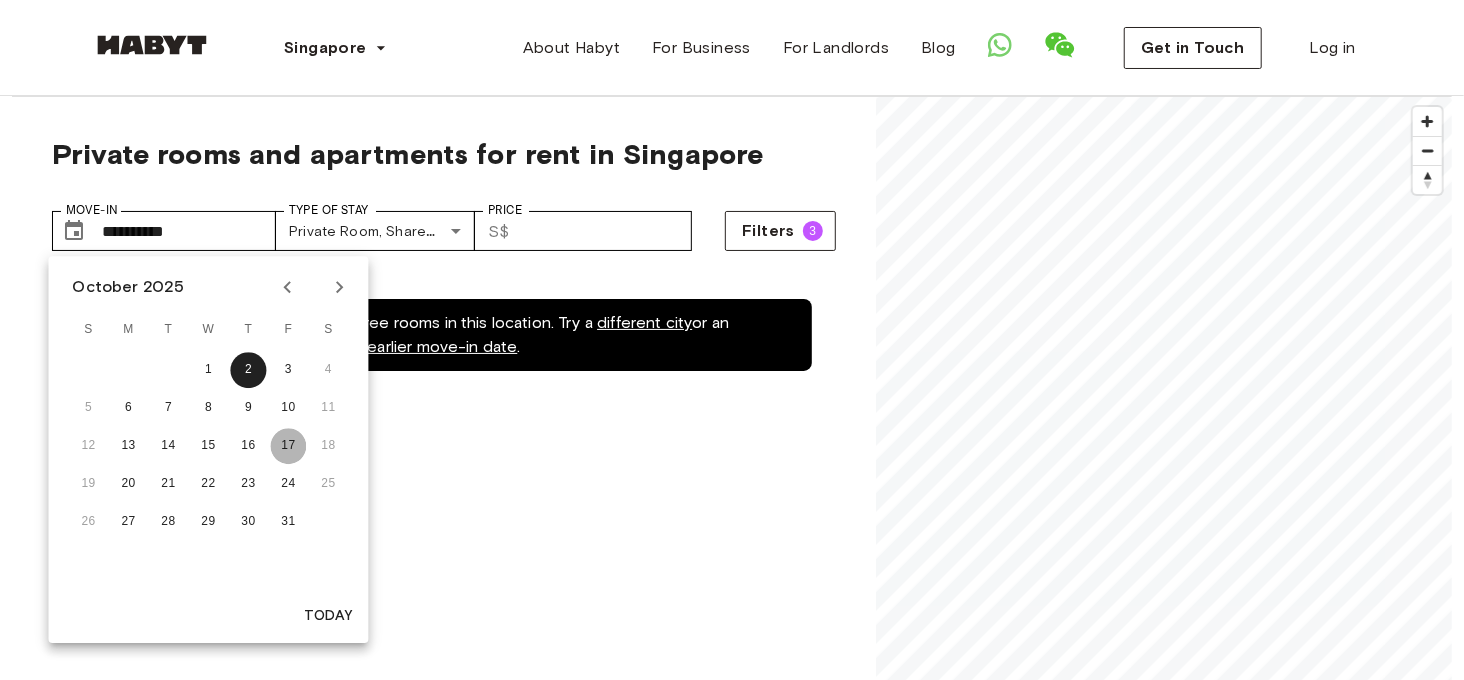 click on "17" at bounding box center [288, 446] 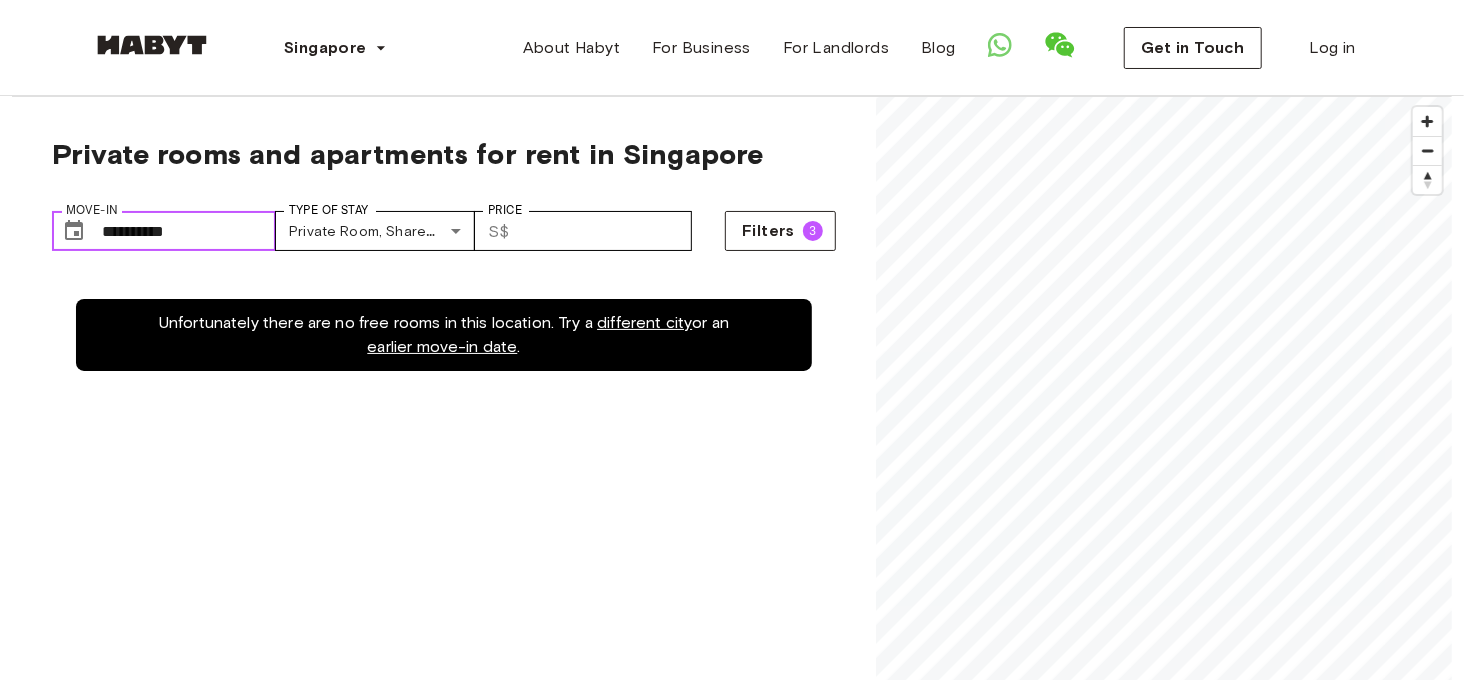 click on "**********" at bounding box center [189, 231] 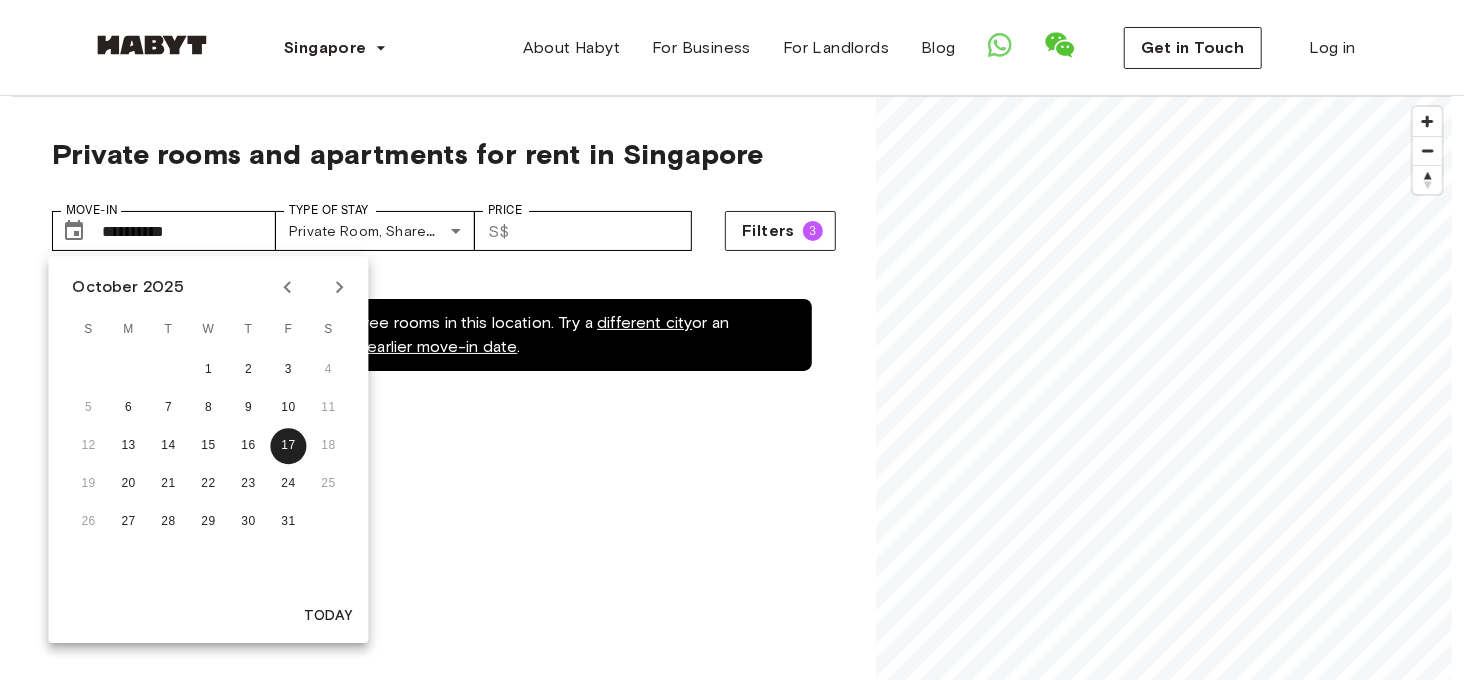 click 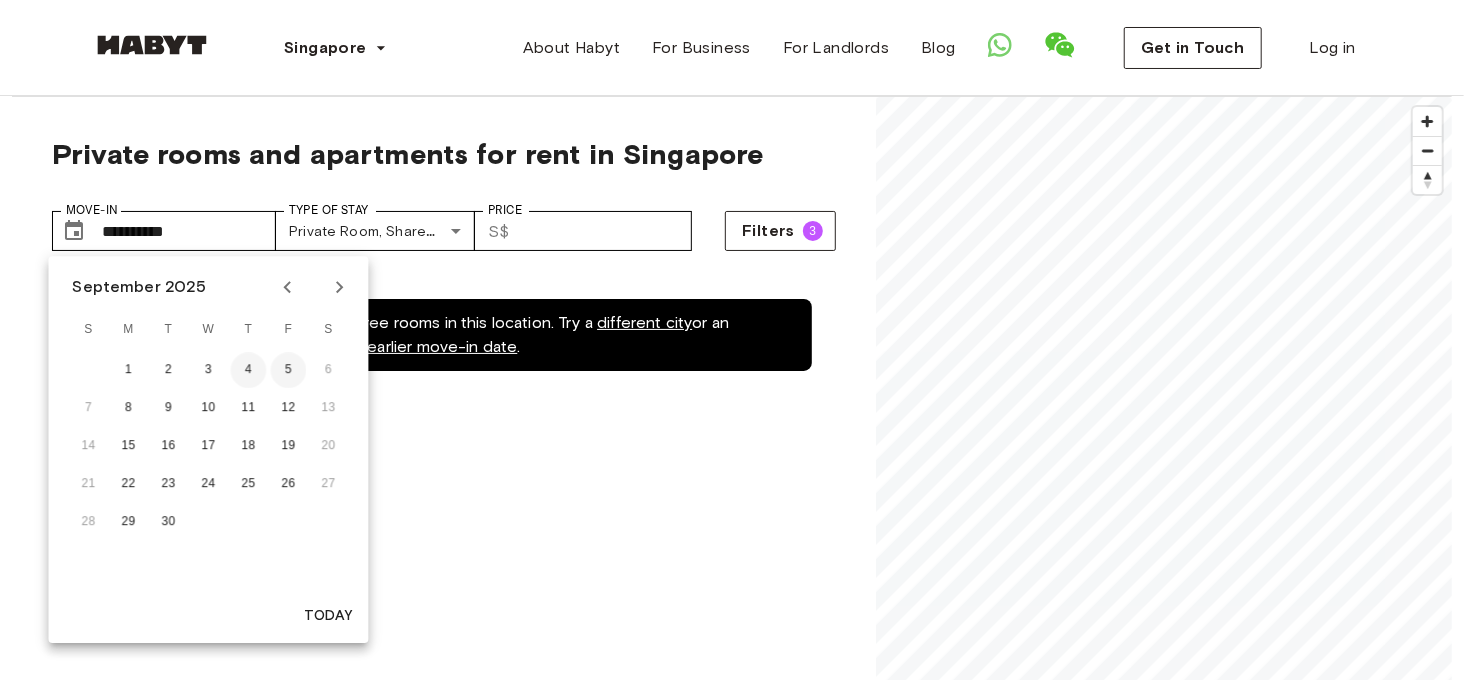 click on "4" at bounding box center [248, 370] 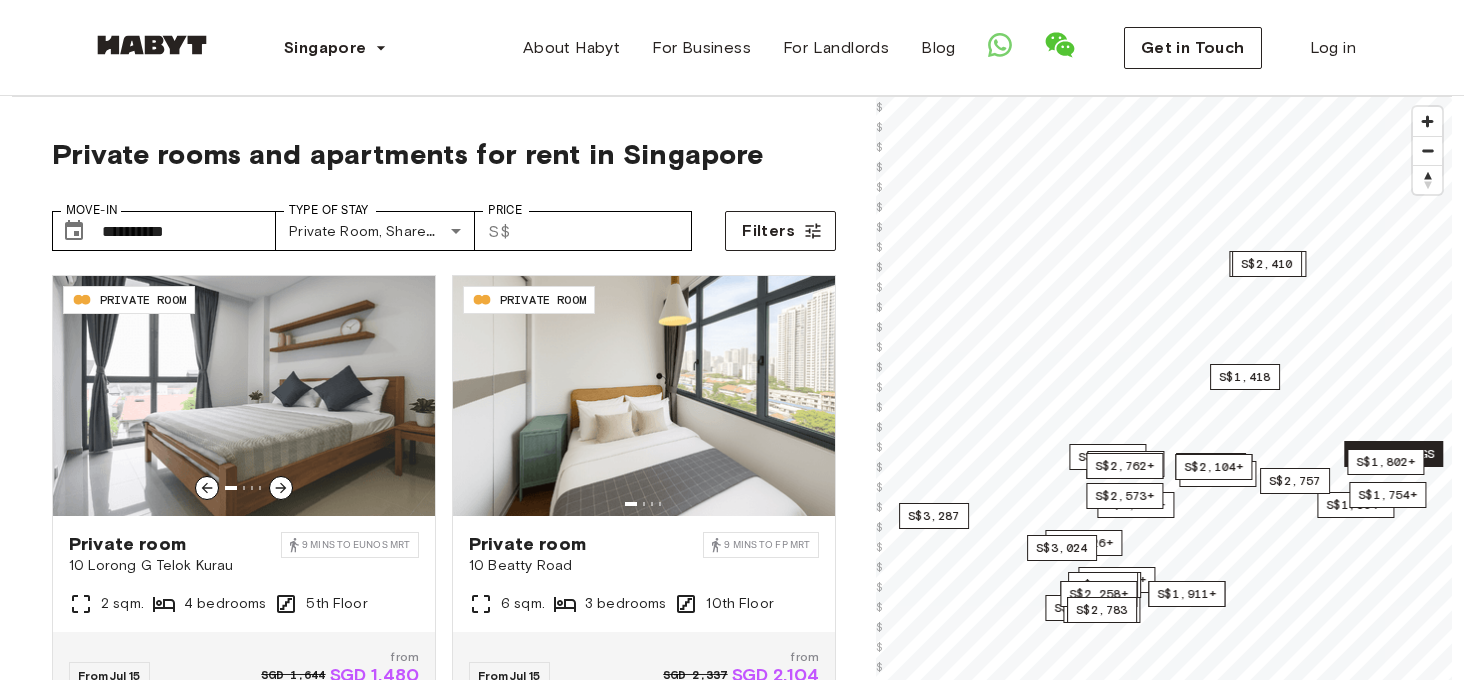 scroll, scrollTop: 0, scrollLeft: 0, axis: both 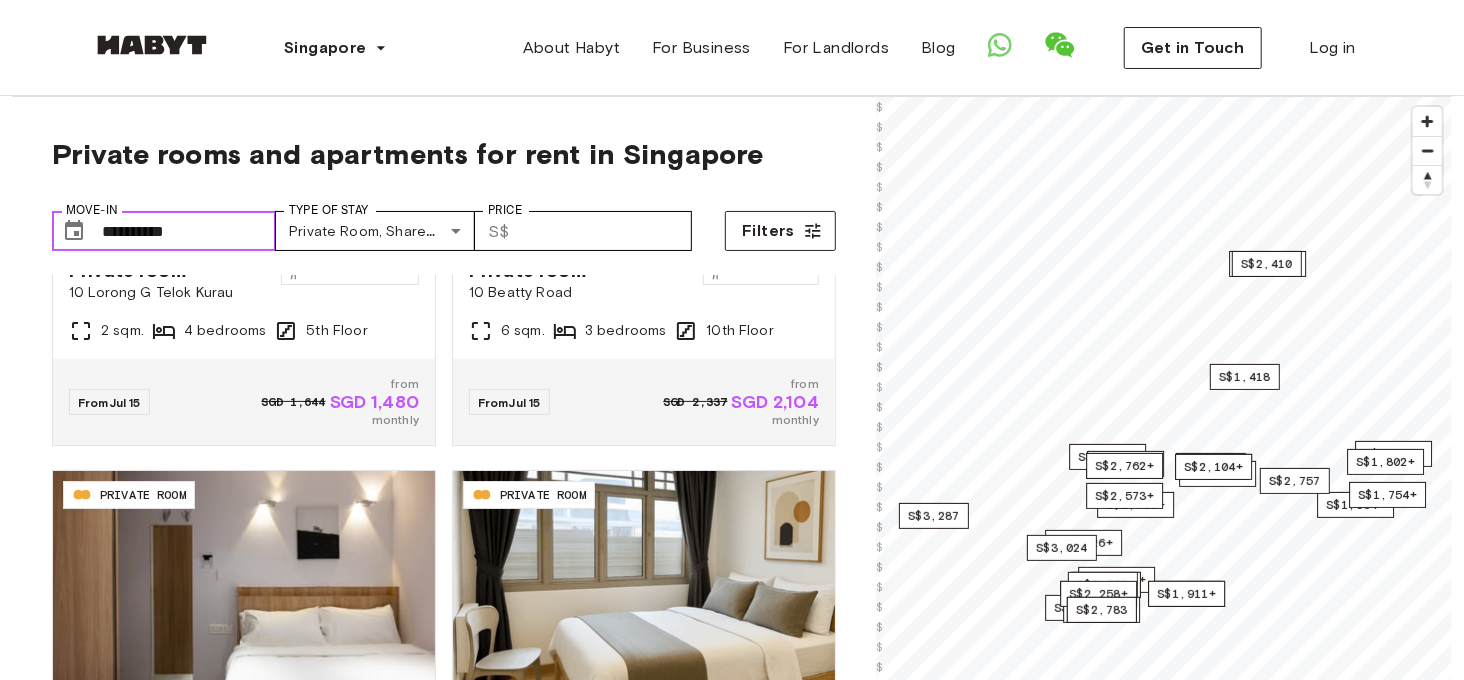 click on "**********" at bounding box center [189, 231] 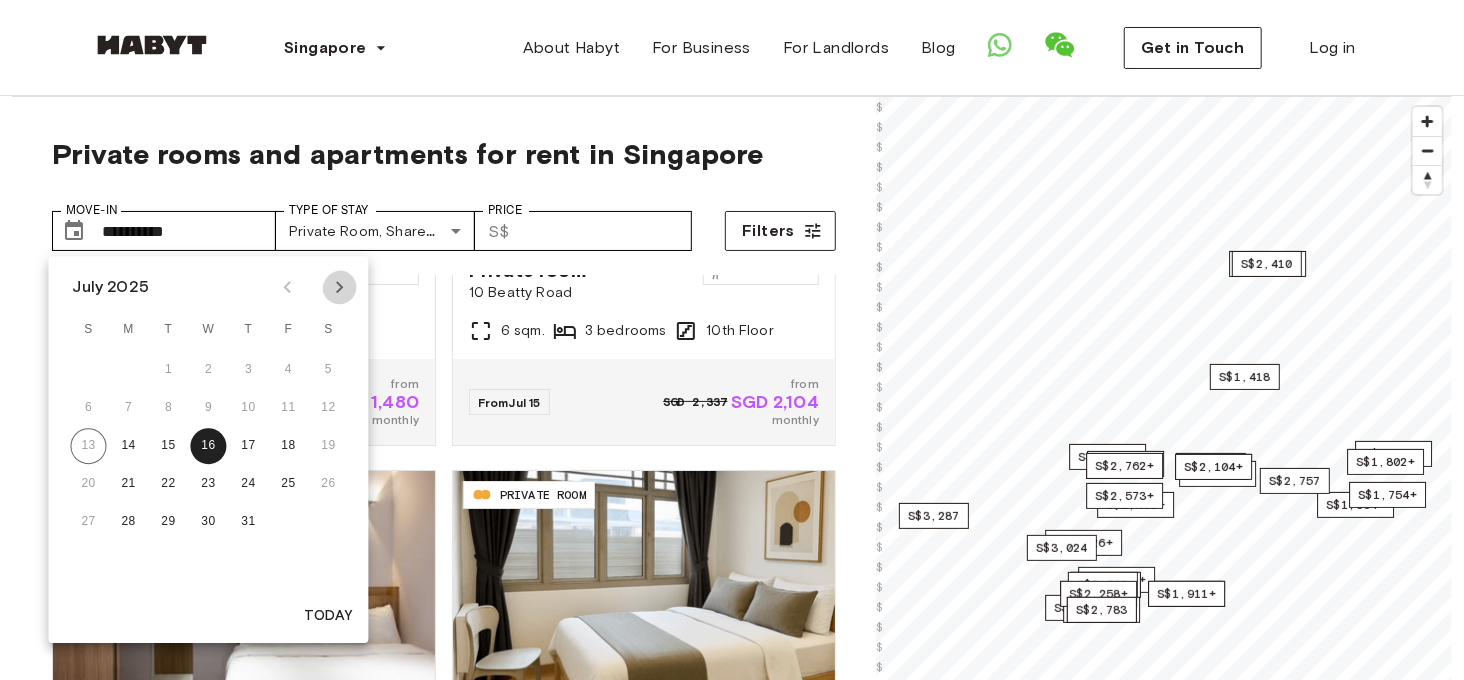 click 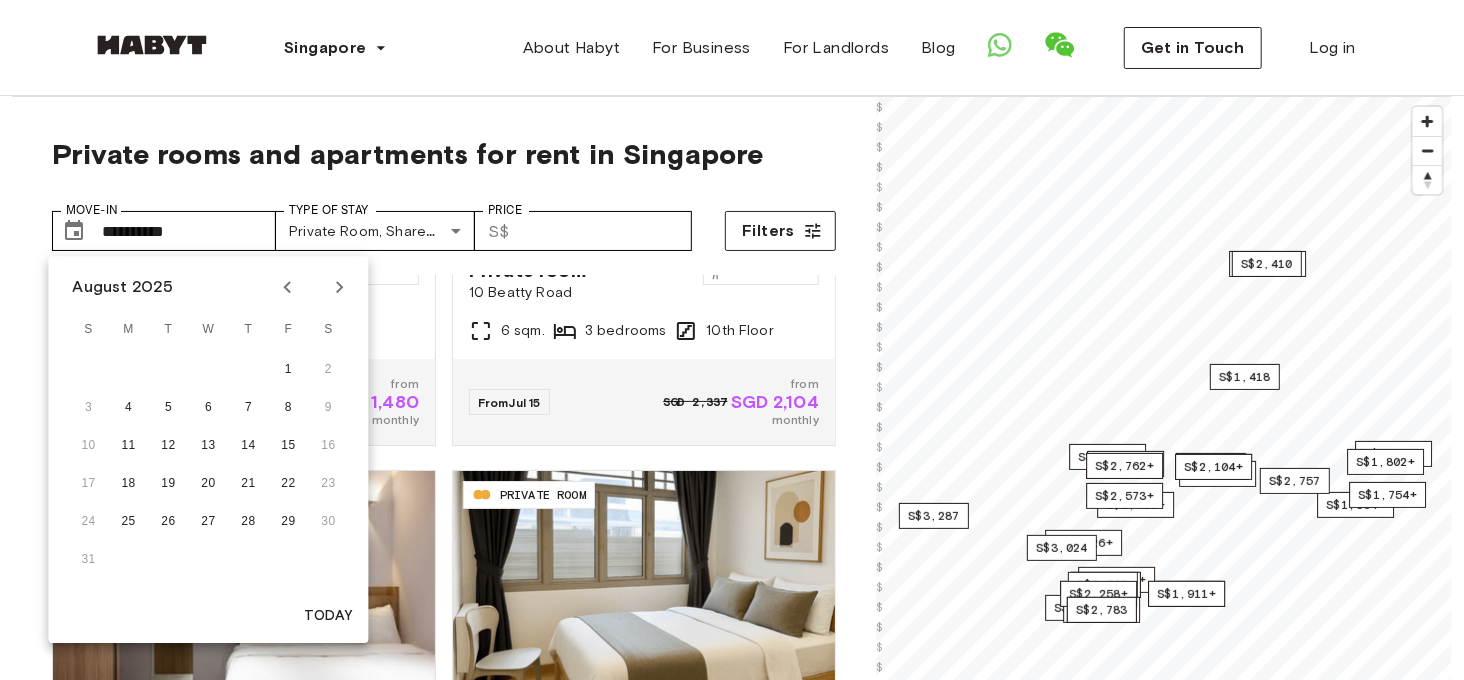 click 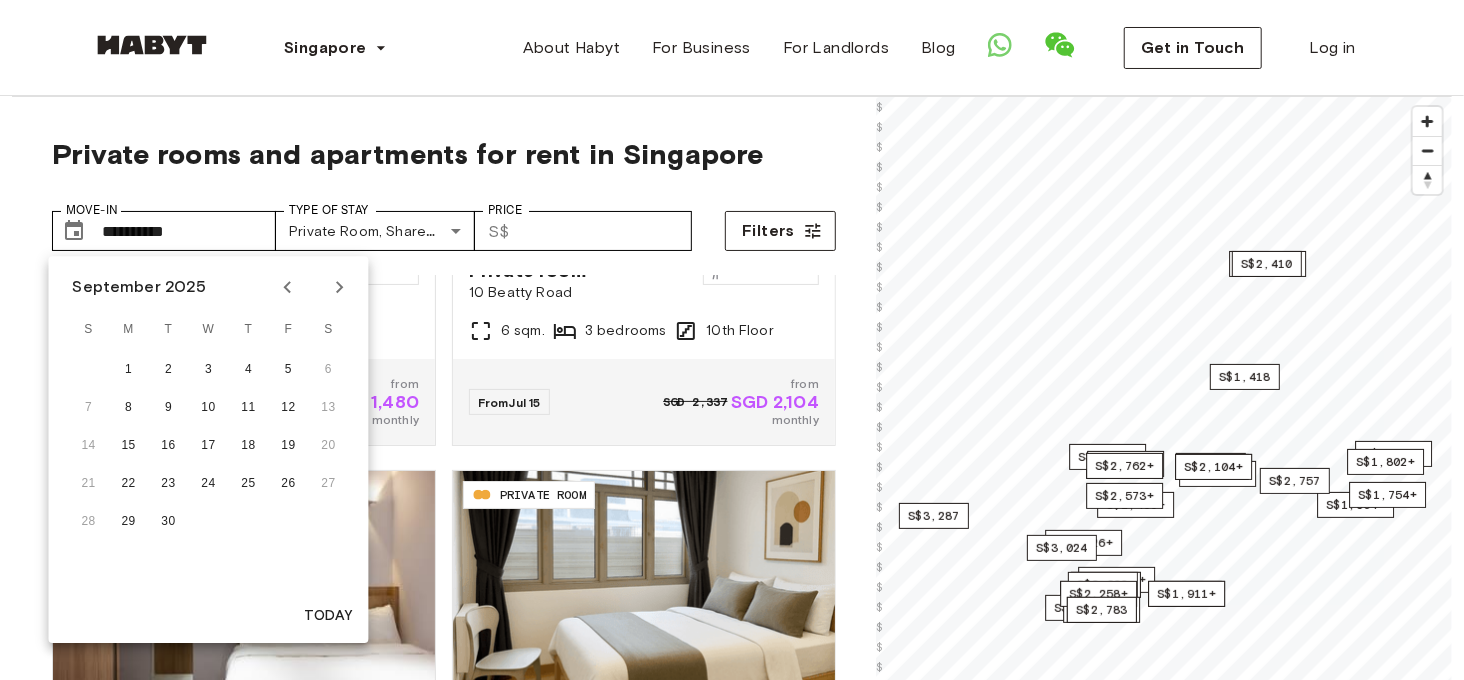 click 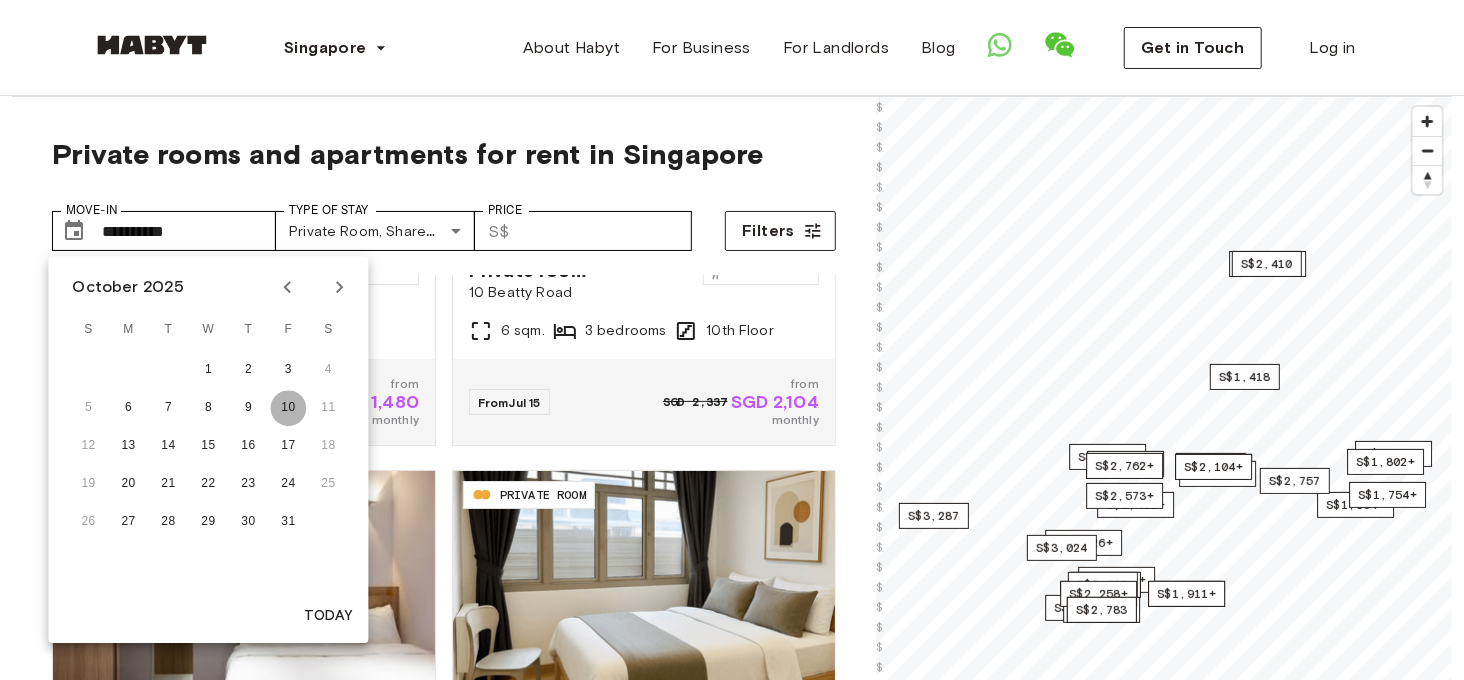 click on "10" at bounding box center [288, 408] 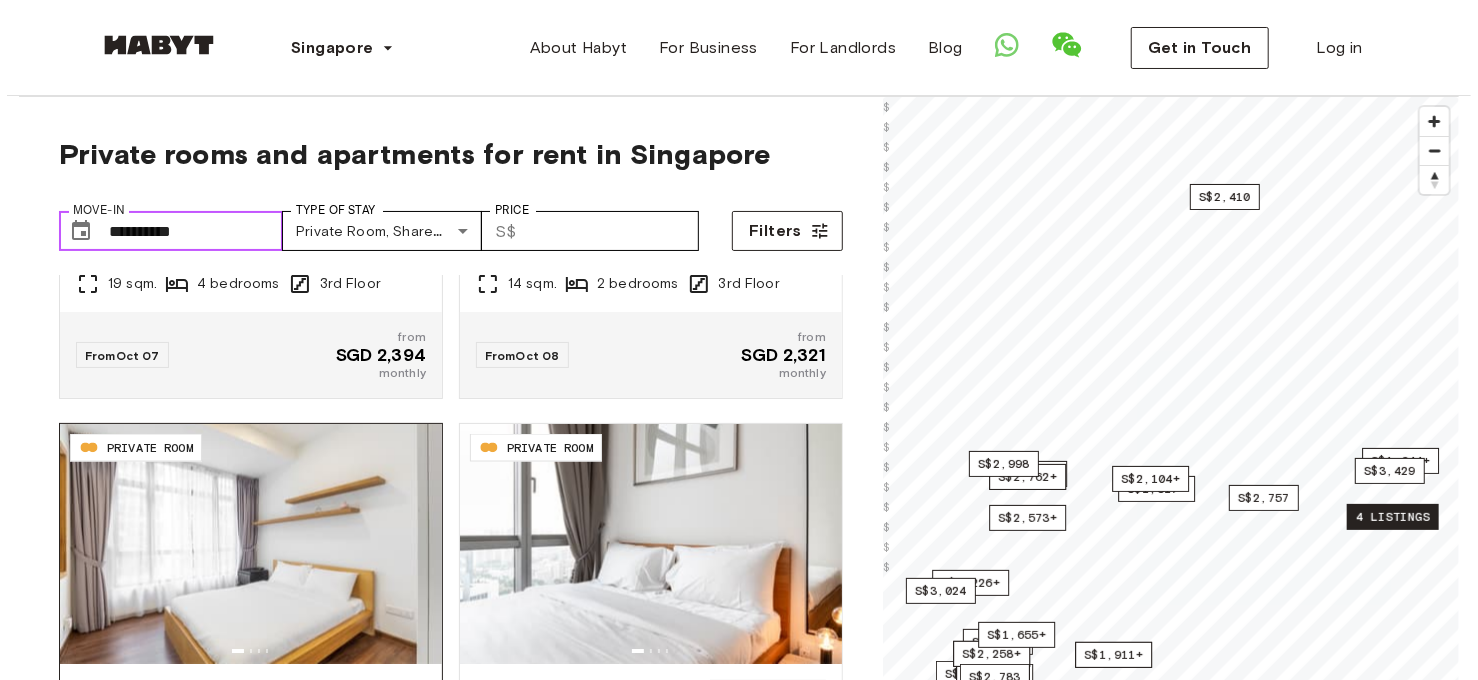 scroll, scrollTop: 1727, scrollLeft: 0, axis: vertical 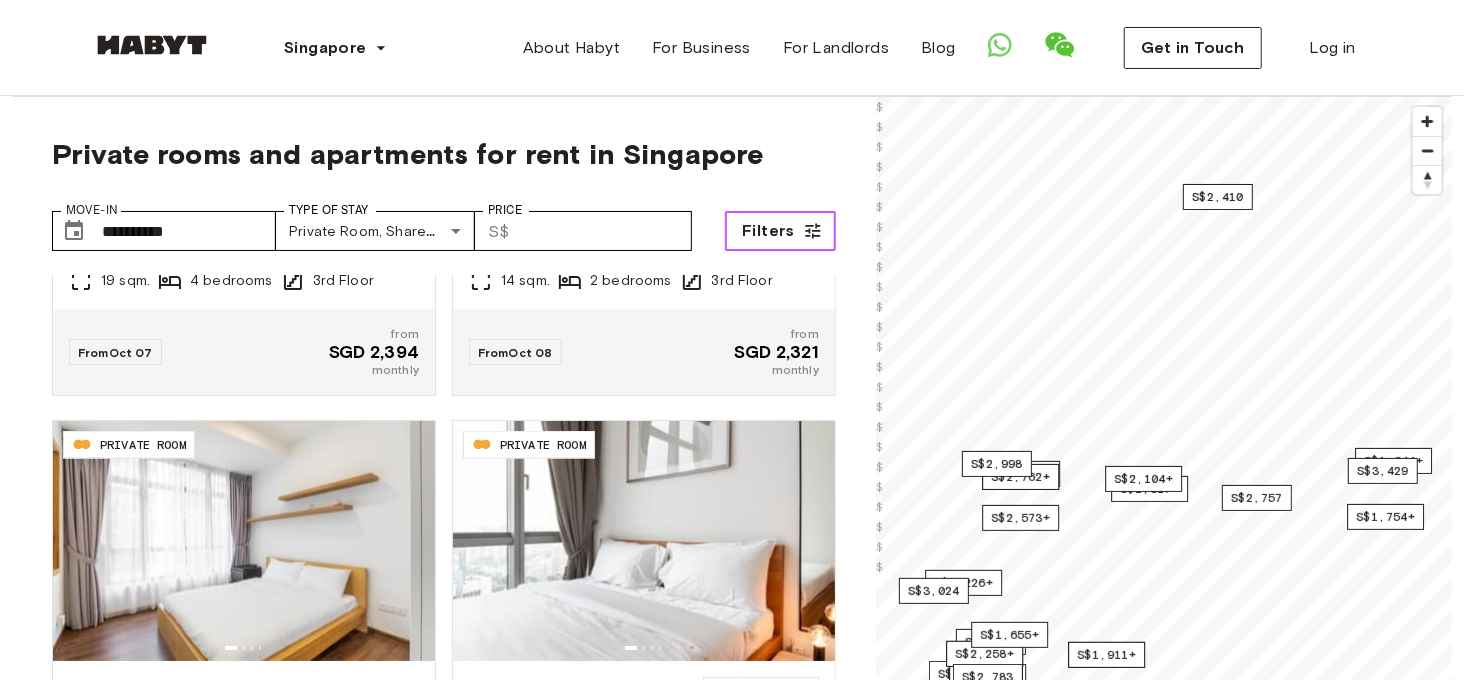 click 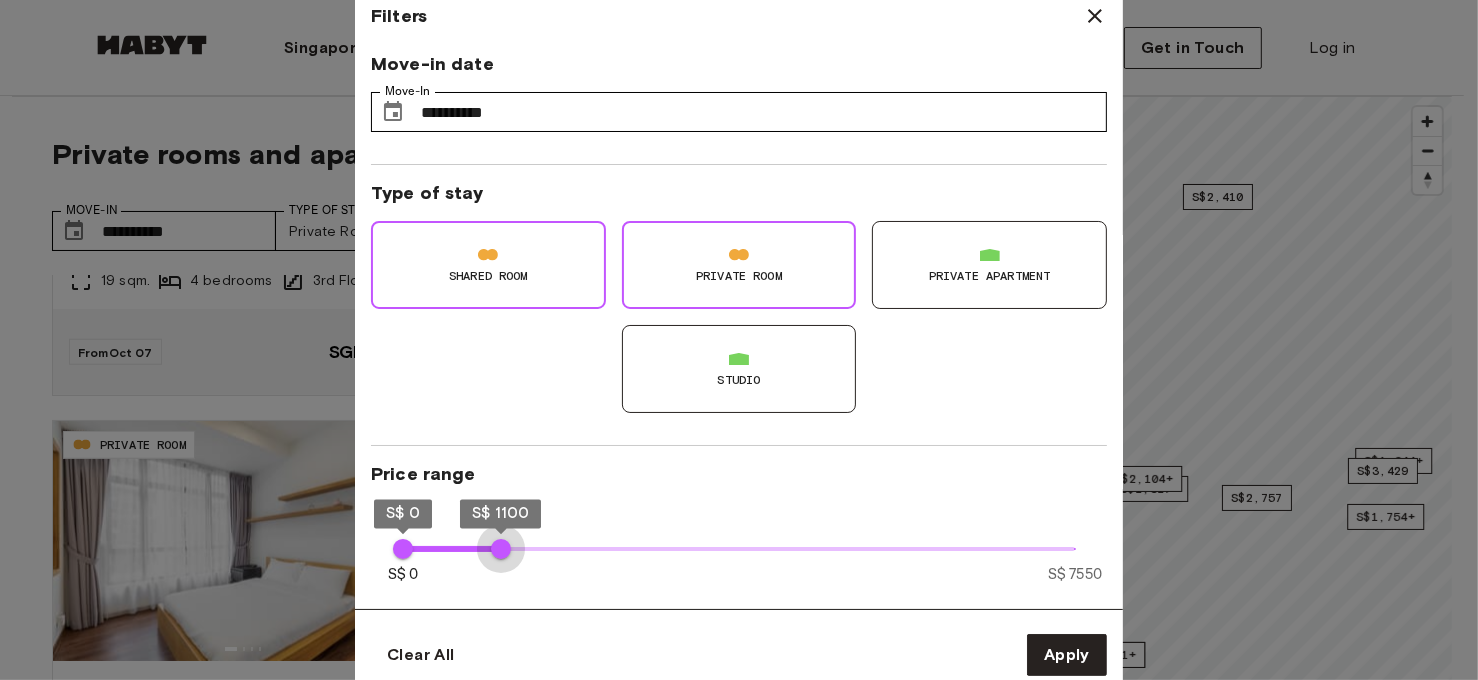 type on "****" 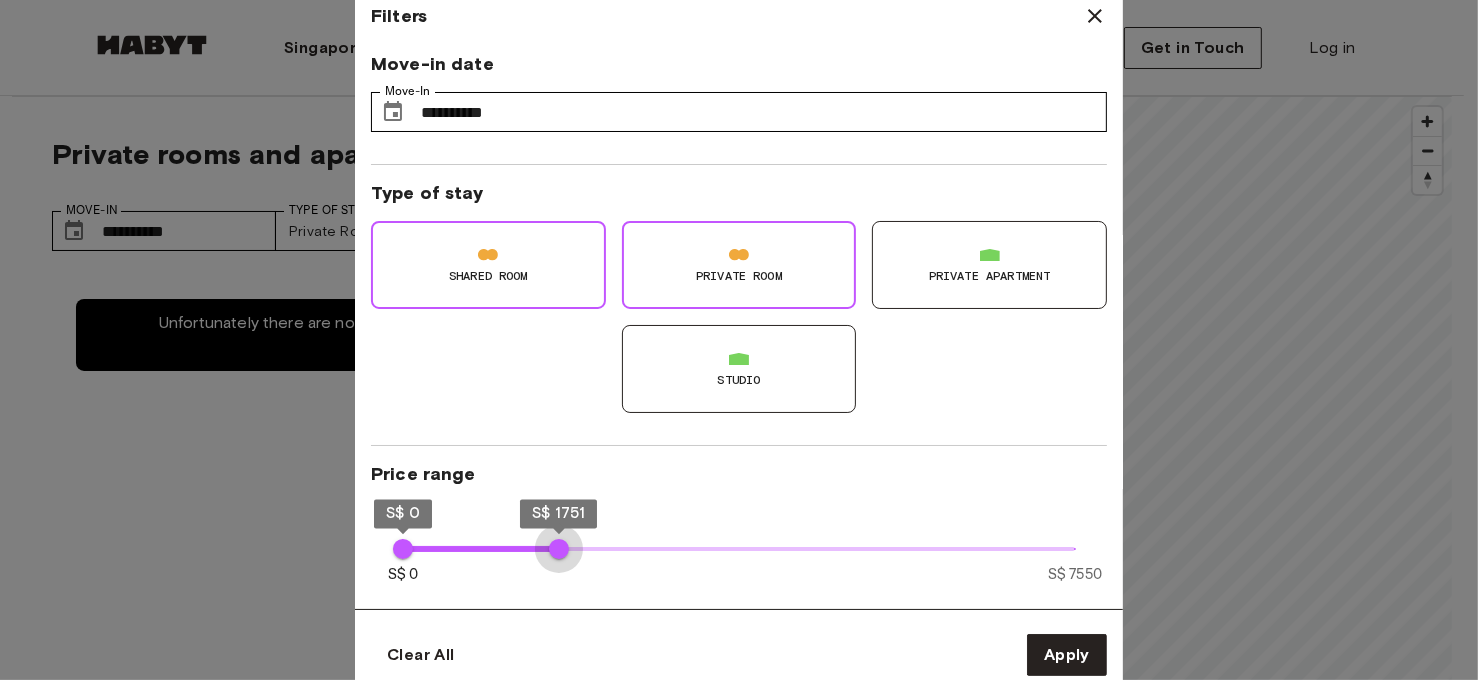 type on "****" 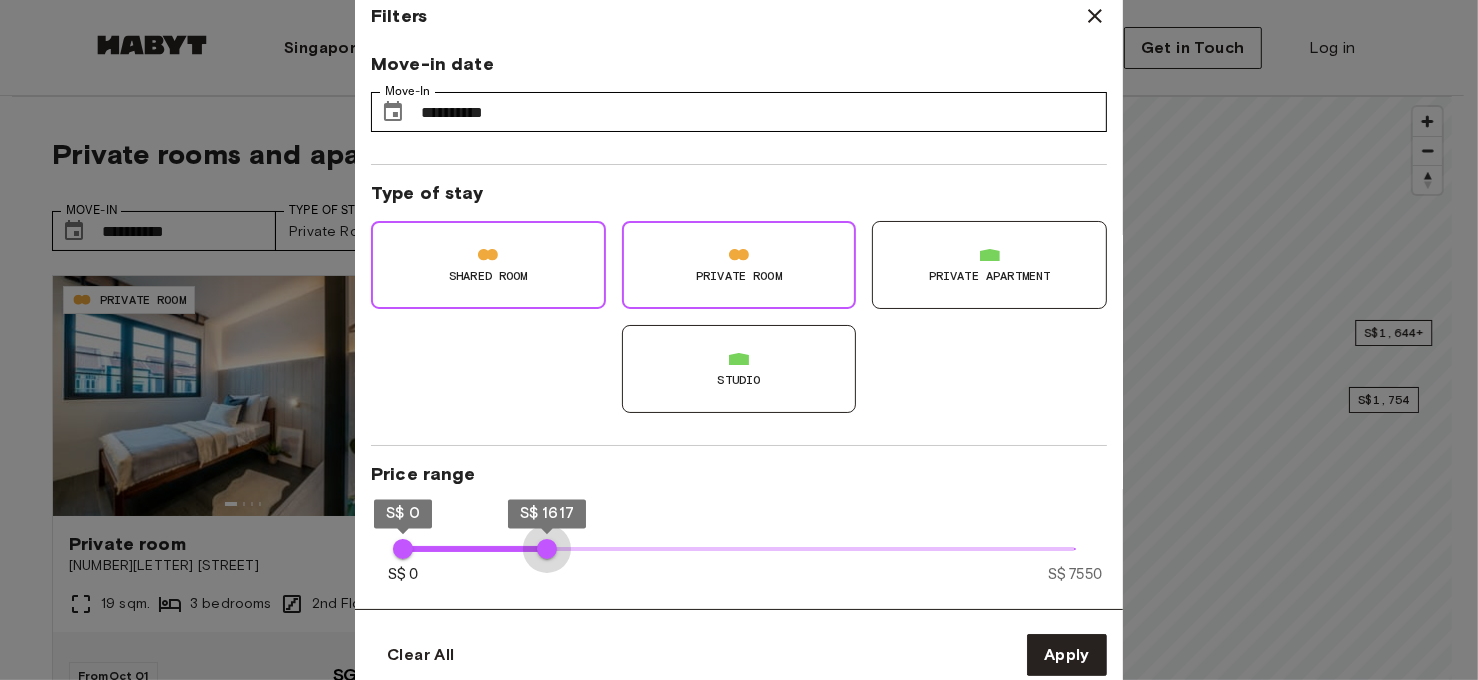 type on "****" 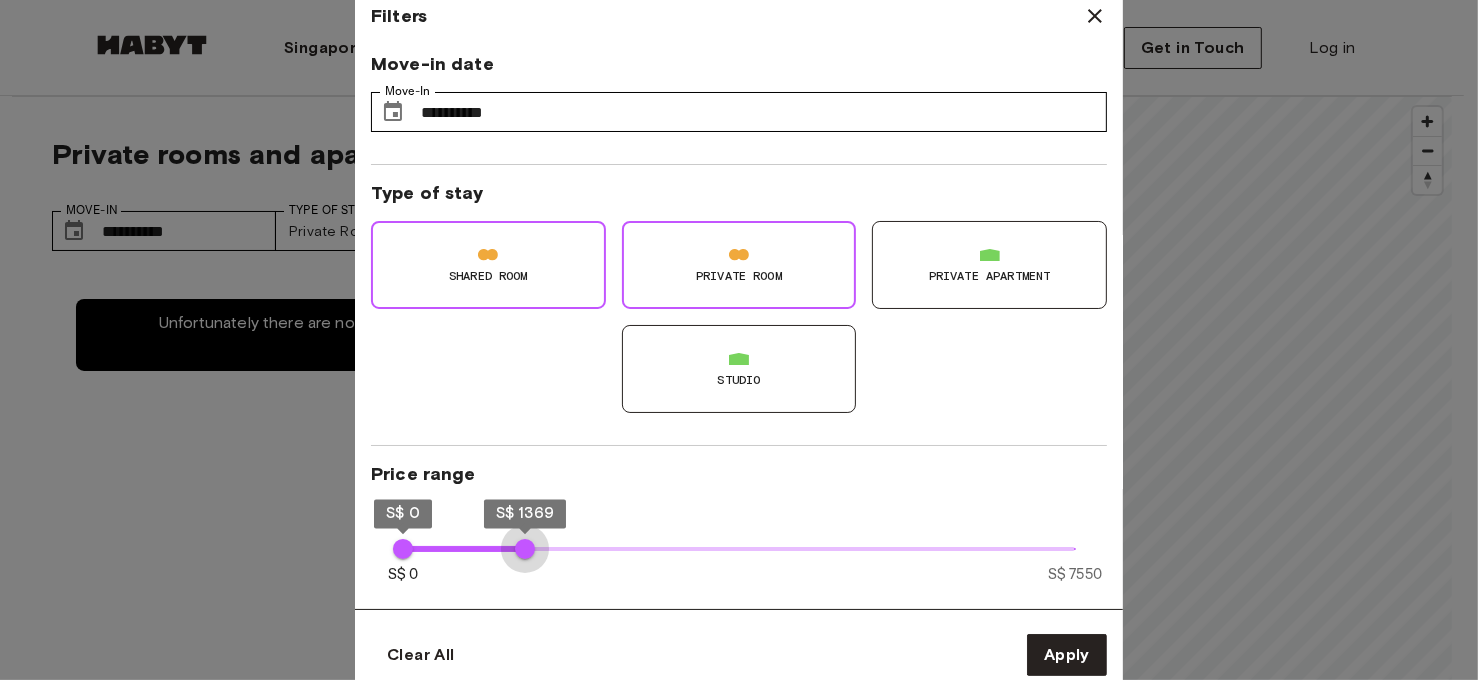 type on "****" 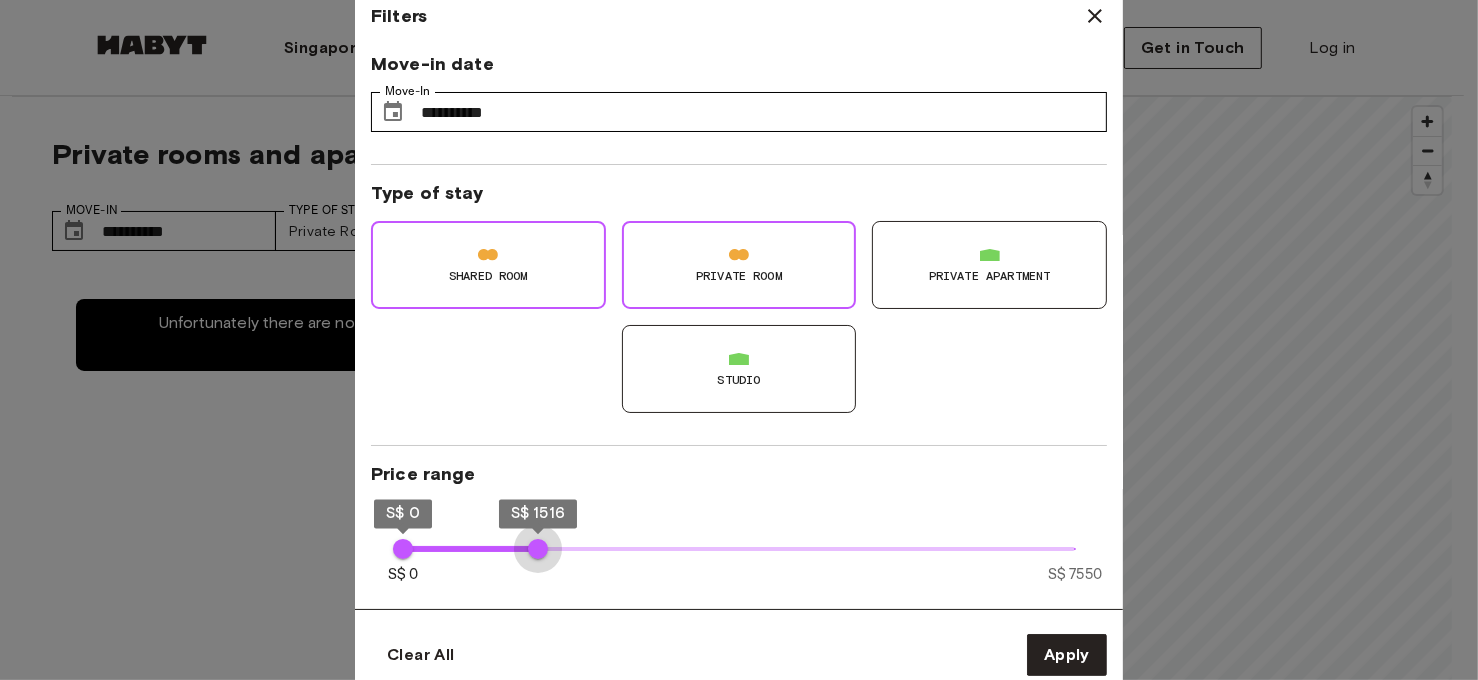 drag, startPoint x: 525, startPoint y: 568, endPoint x: 538, endPoint y: 566, distance: 13.152946 